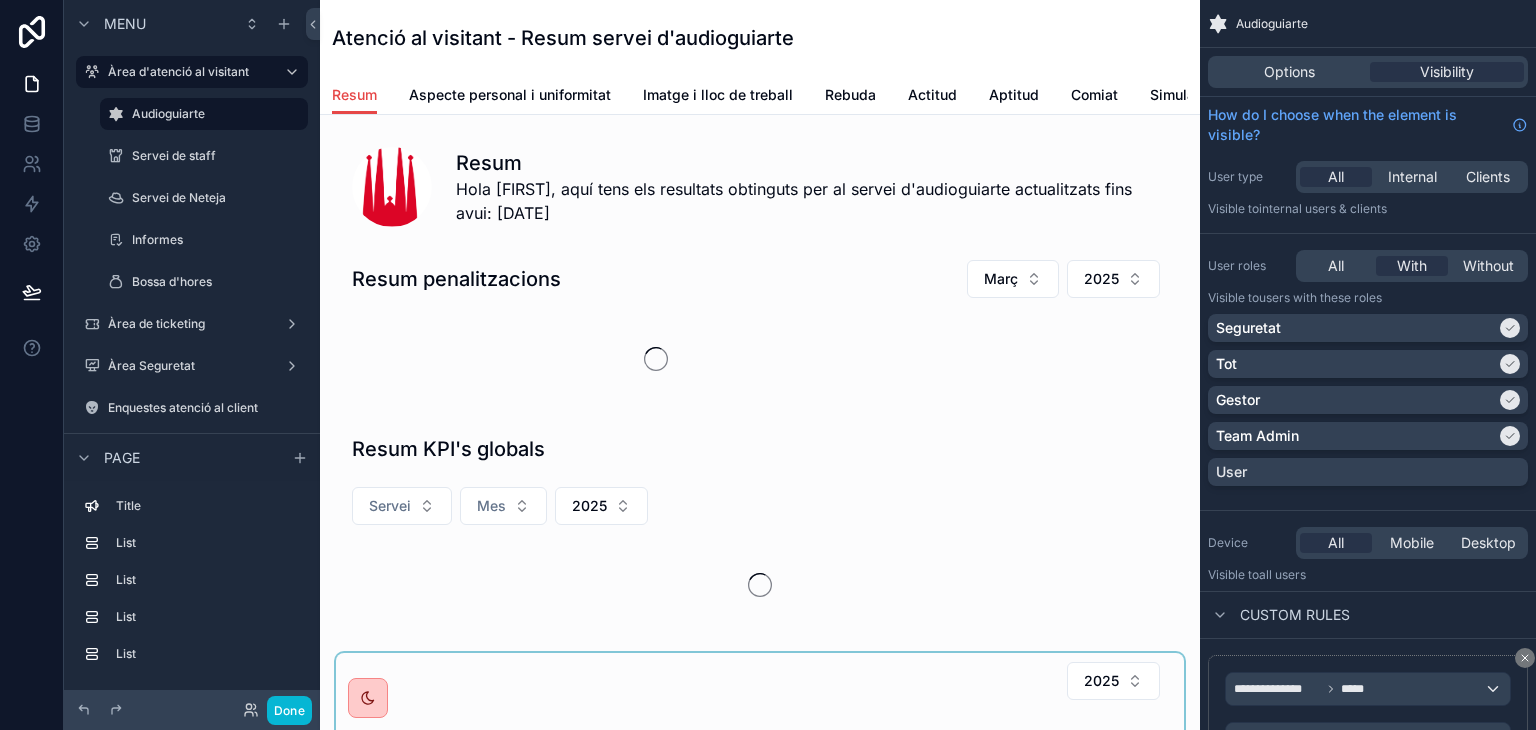 scroll, scrollTop: 0, scrollLeft: 0, axis: both 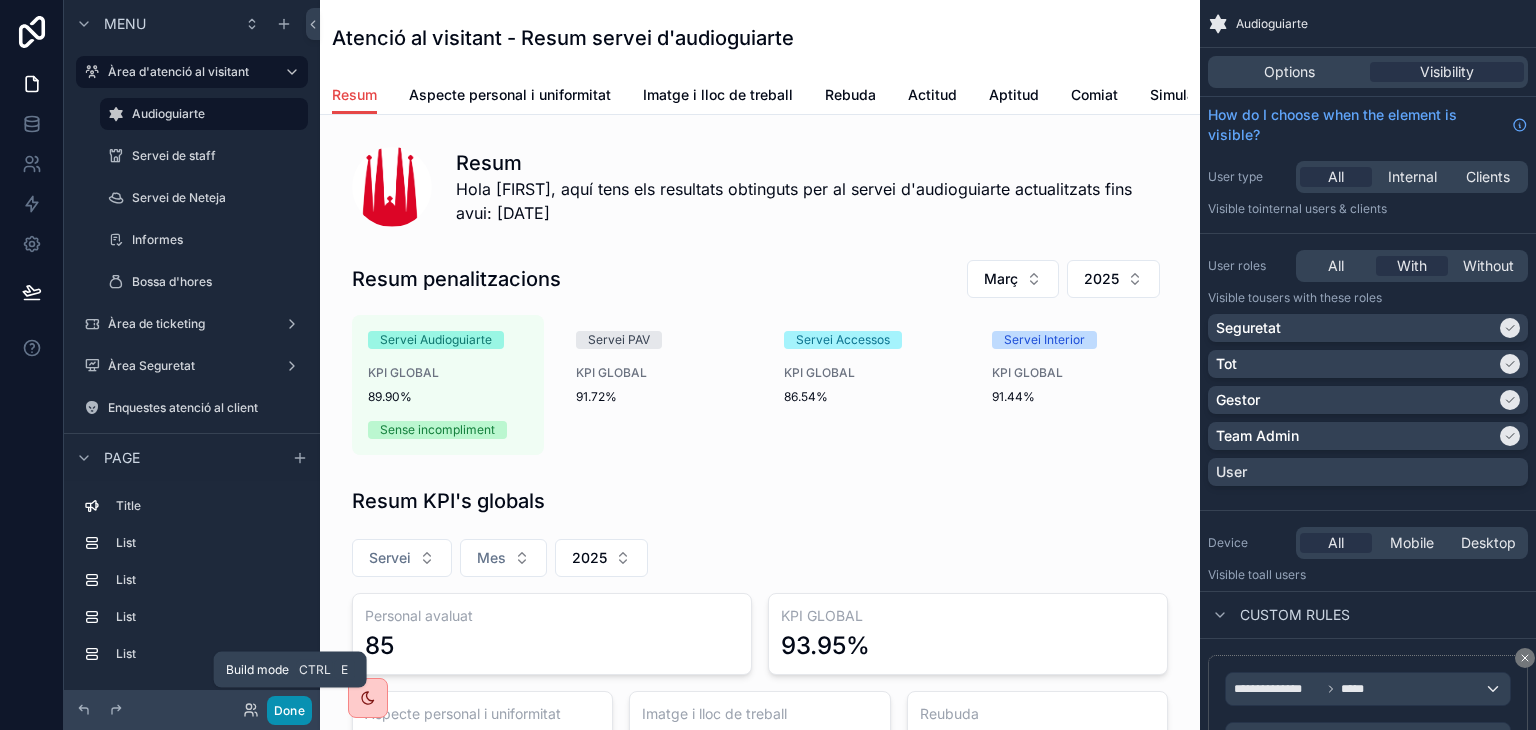 click on "Done" at bounding box center [289, 710] 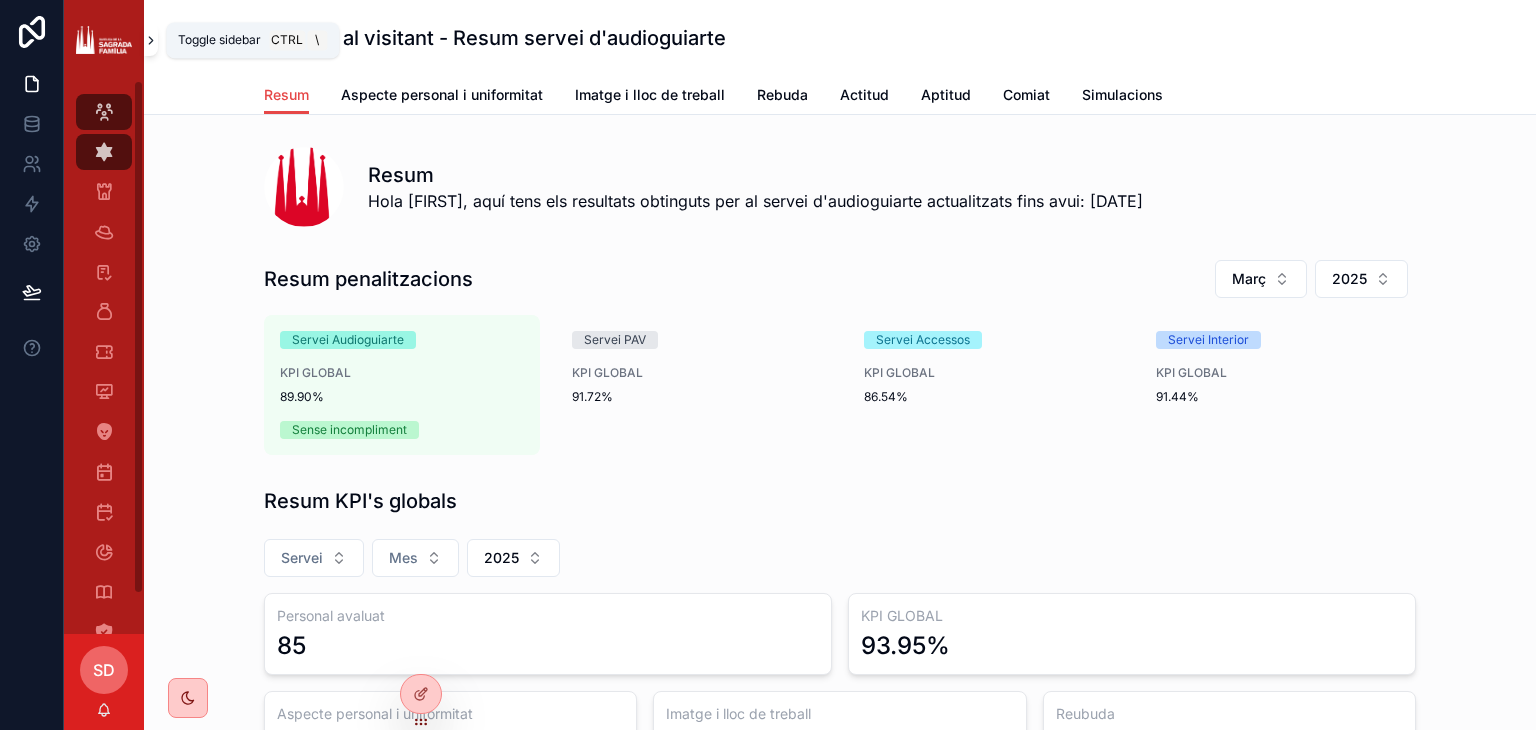 click 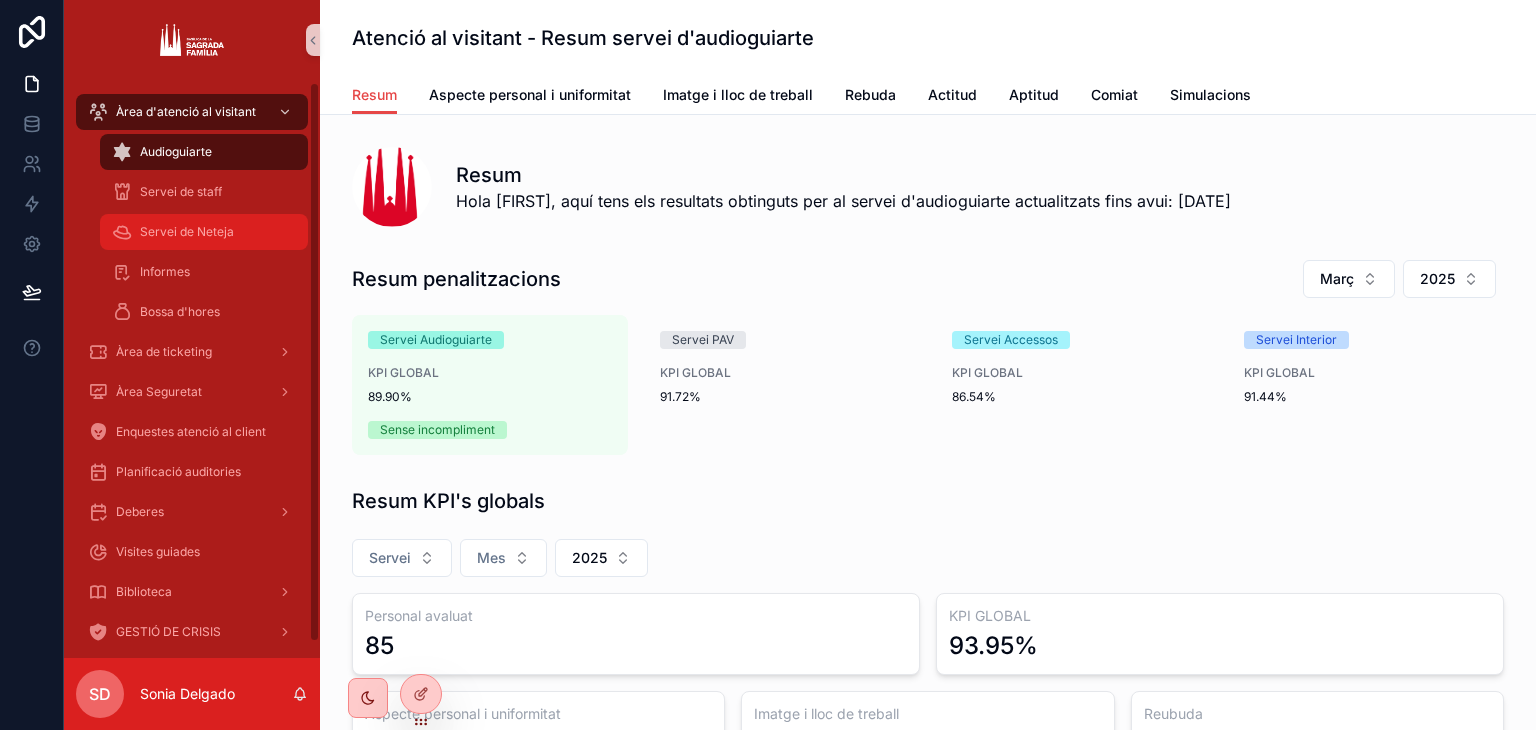 scroll, scrollTop: 2, scrollLeft: 0, axis: vertical 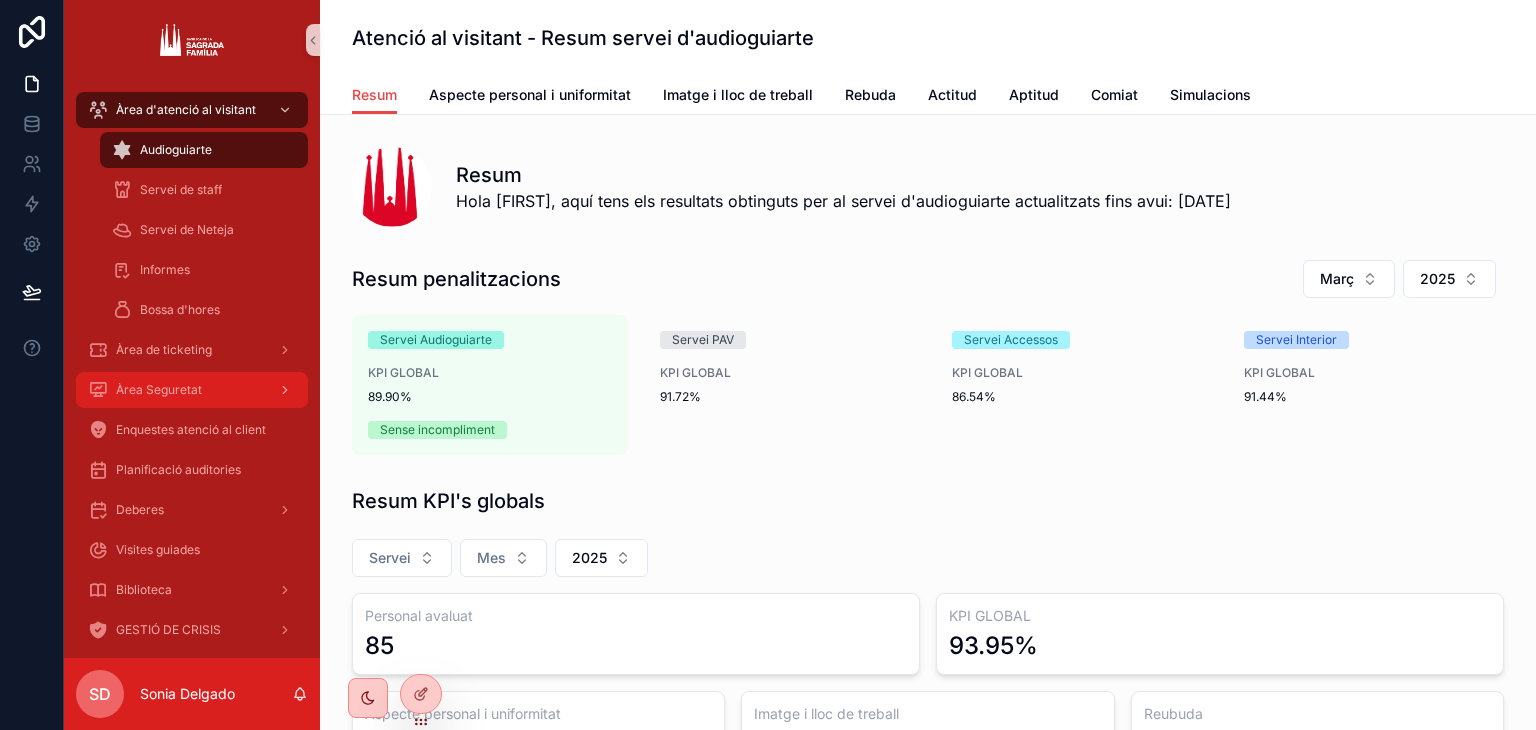 click on "Àrea Seguretat" at bounding box center (192, 390) 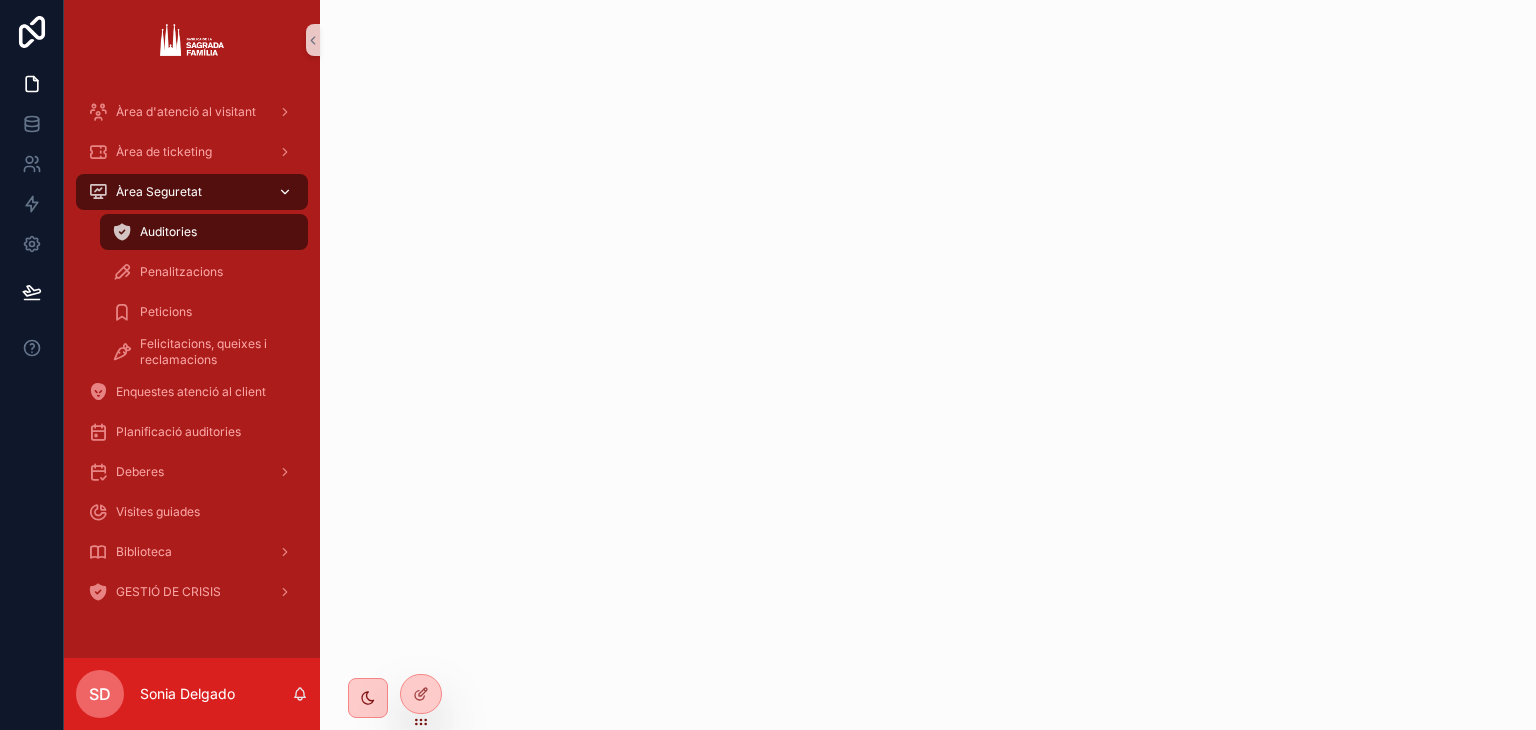 scroll, scrollTop: 0, scrollLeft: 0, axis: both 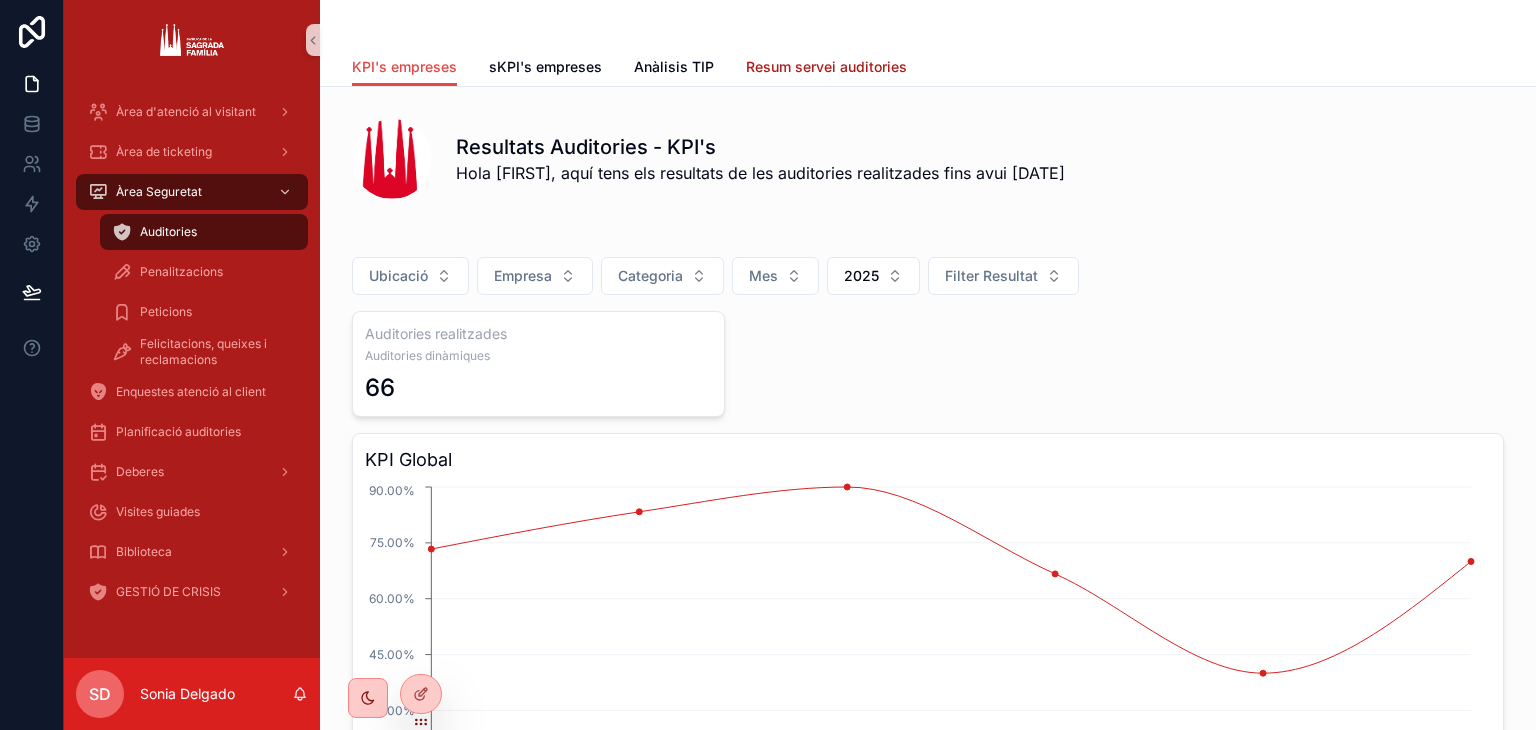 click on "Resum servei auditories" at bounding box center [826, 67] 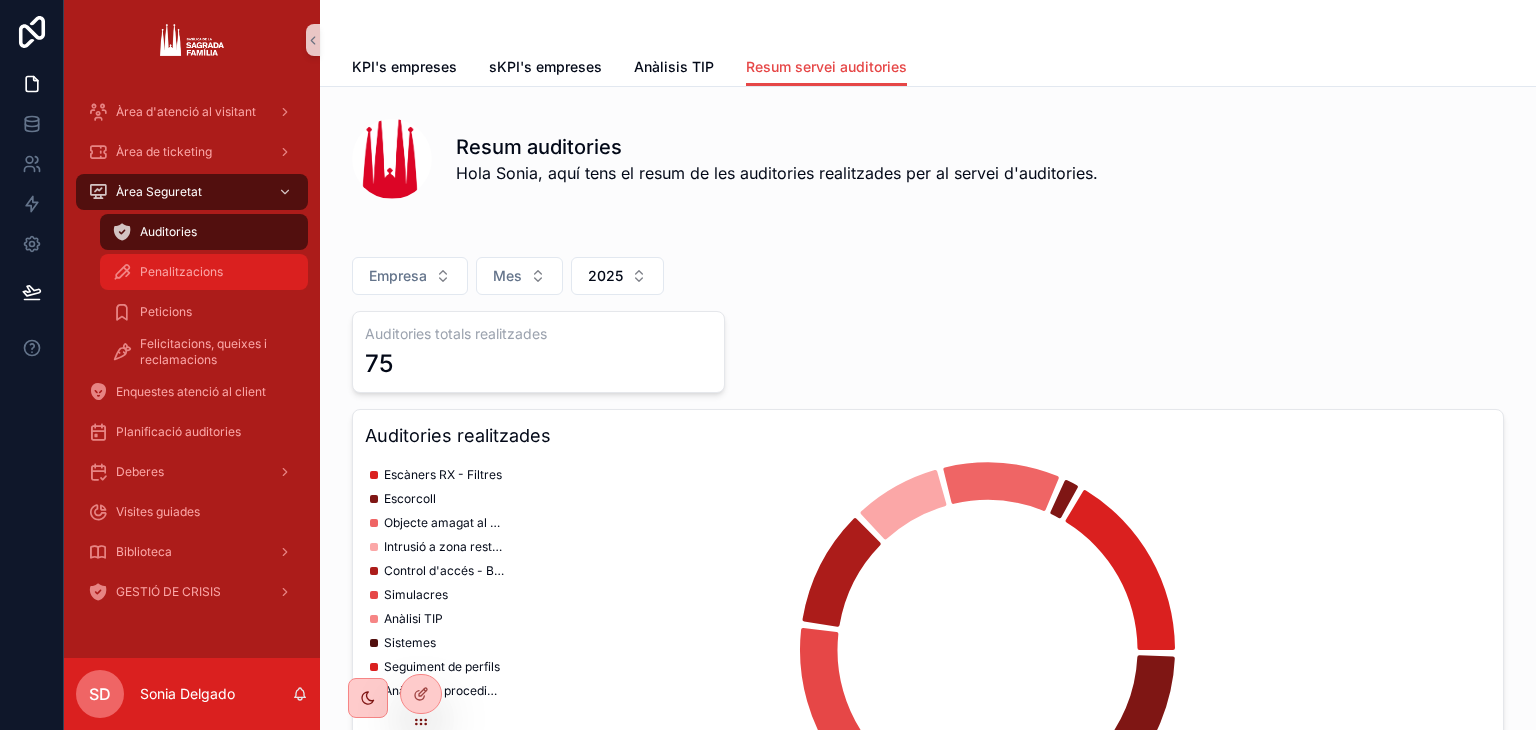 click on "Penalitzacions" at bounding box center (181, 272) 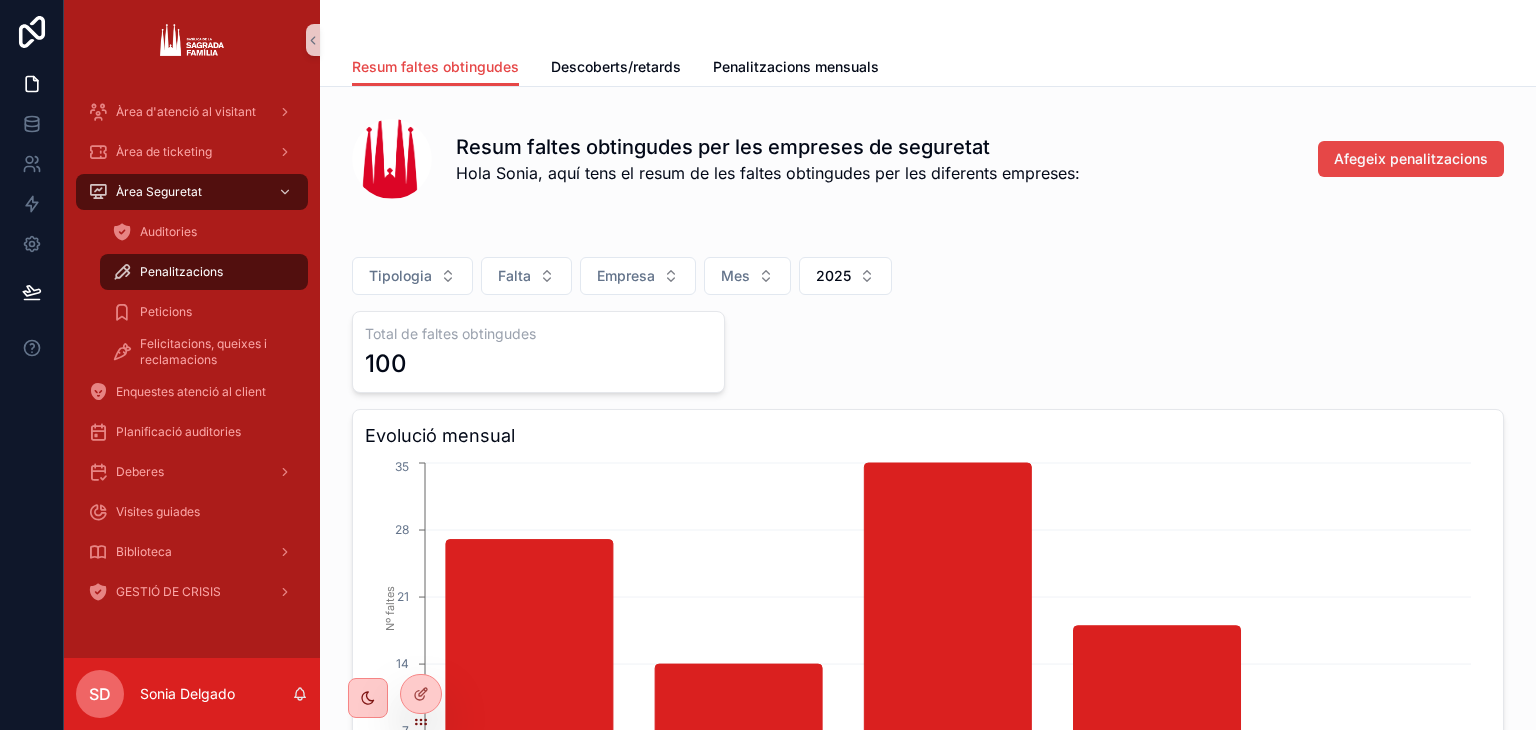 scroll, scrollTop: 0, scrollLeft: 0, axis: both 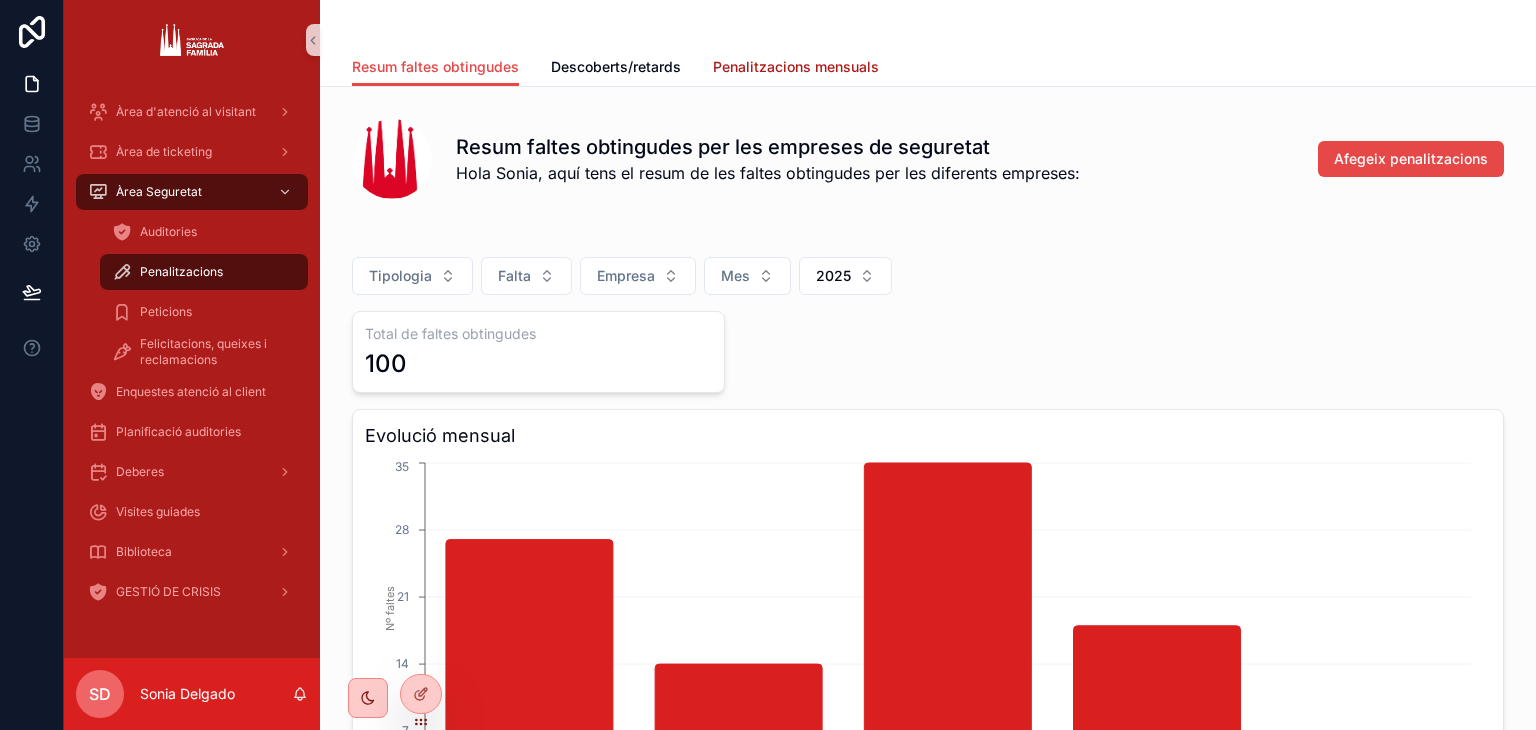 click on "Penalitzacions mensuals" at bounding box center (796, 67) 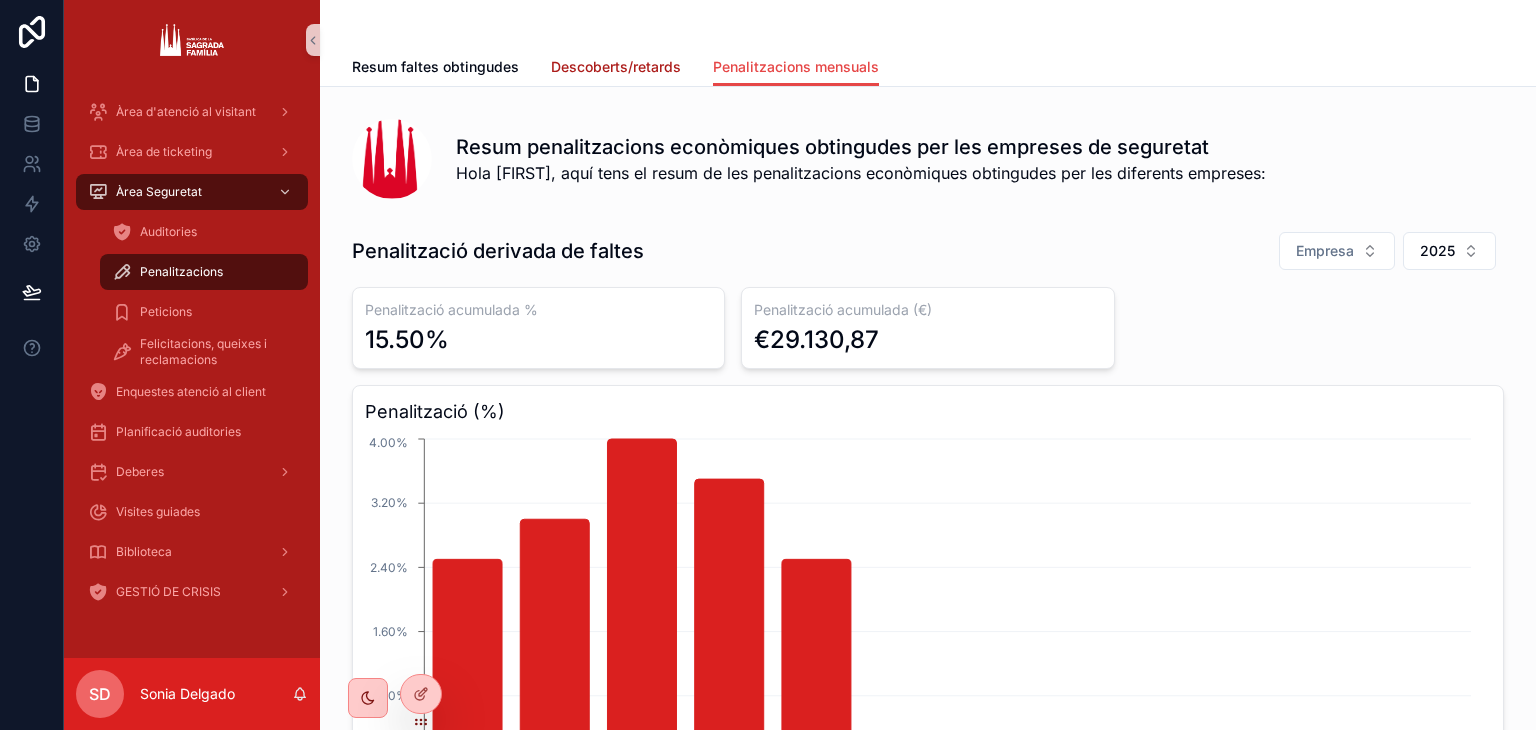 click on "Descoberts/retards" at bounding box center [616, 67] 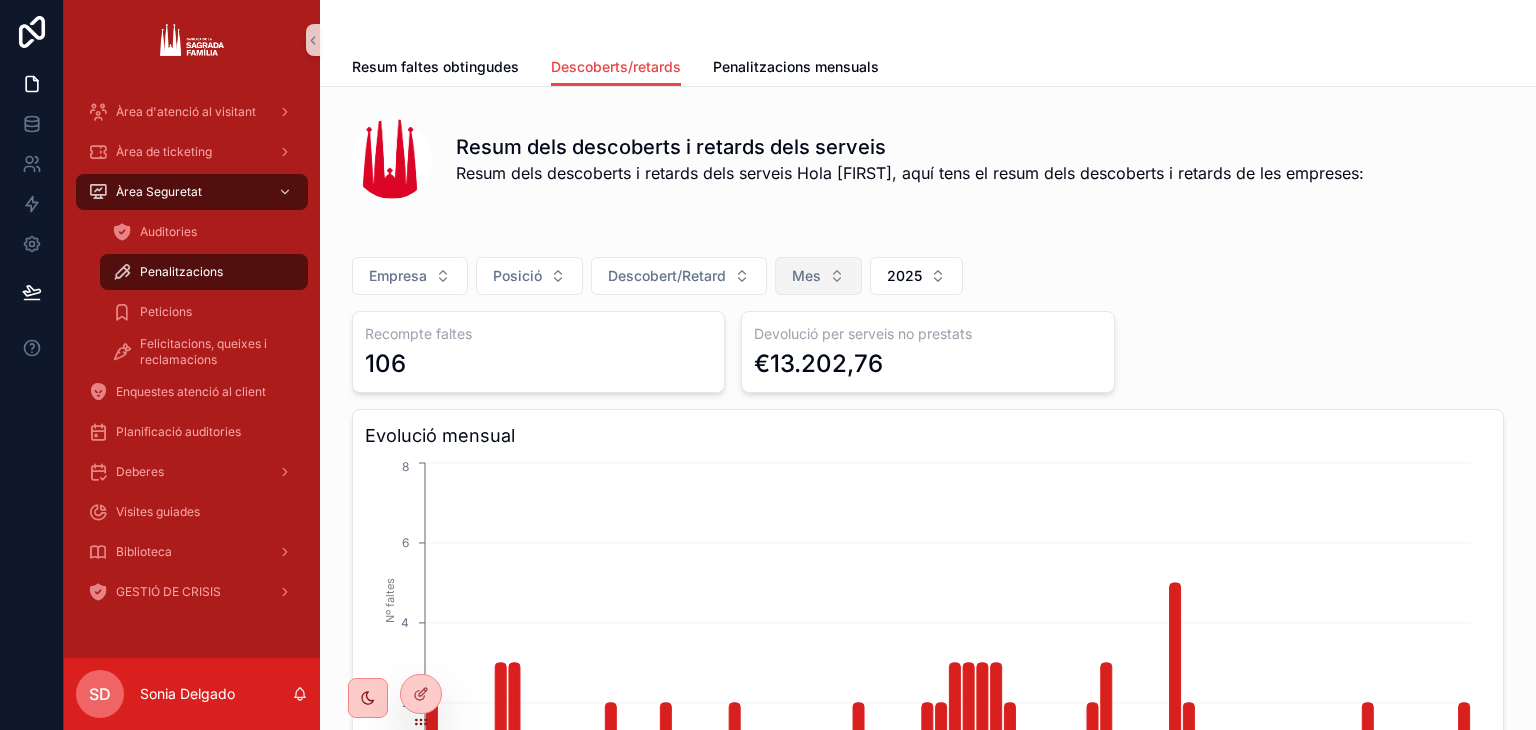 click on "Mes" at bounding box center (818, 276) 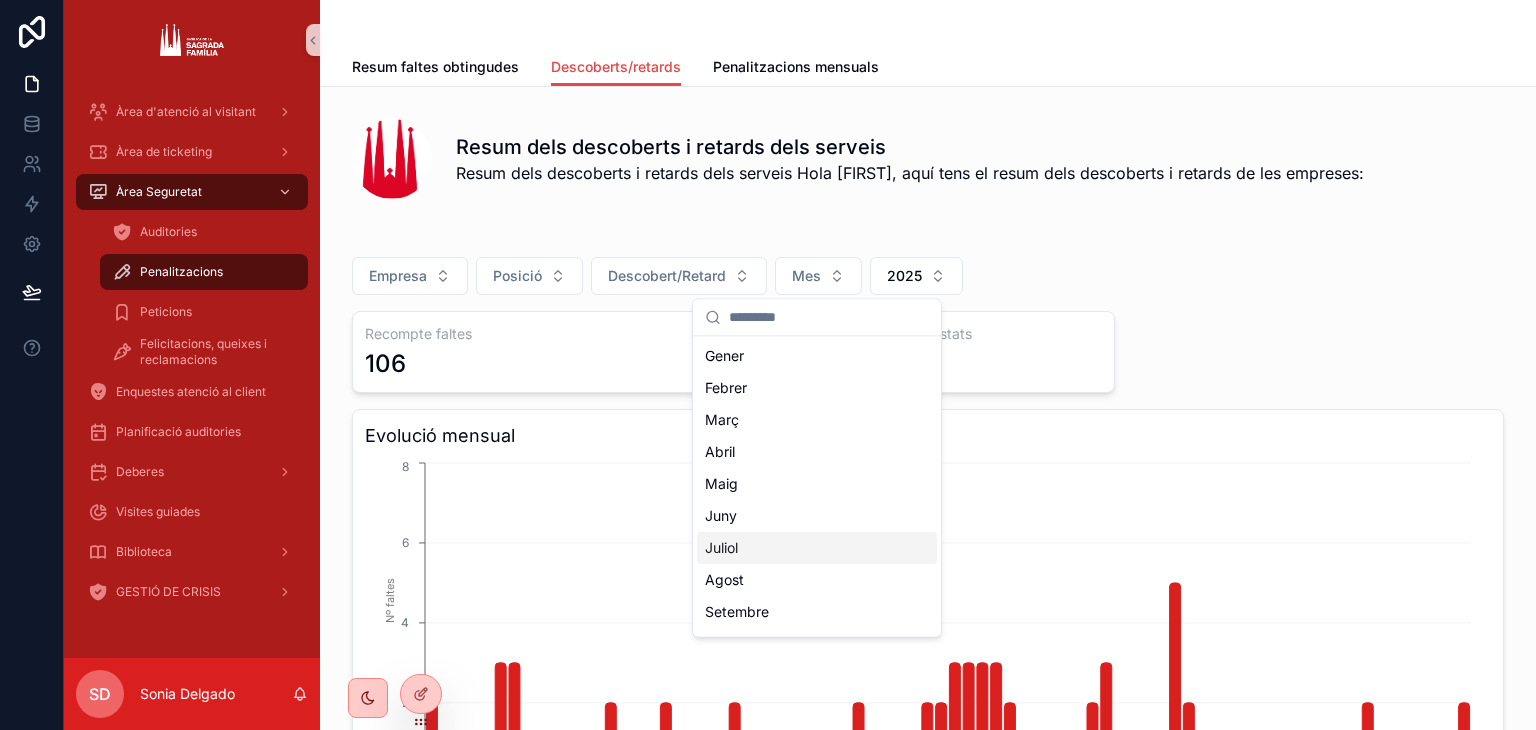 click on "Juliol" at bounding box center (817, 548) 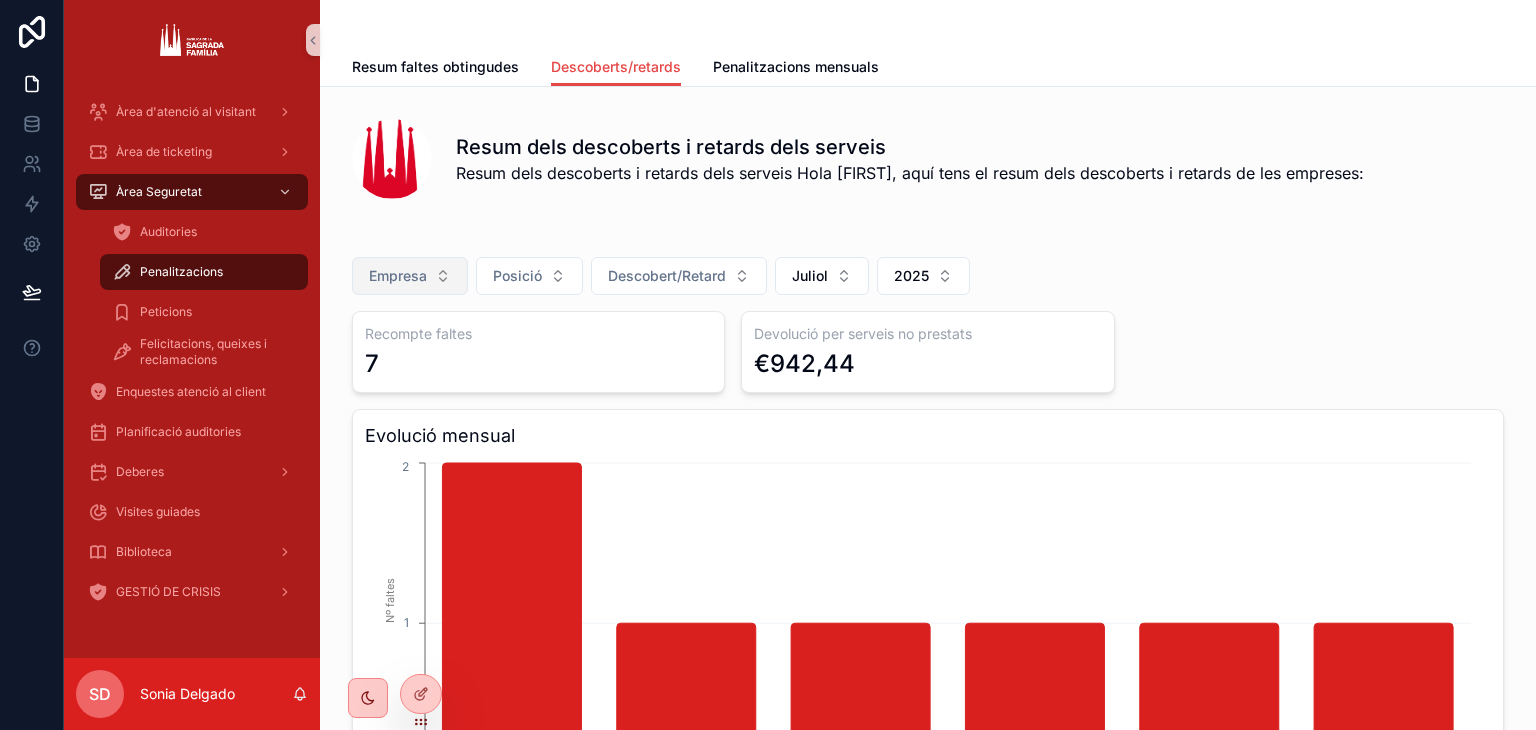 click on "Empresa" at bounding box center (410, 276) 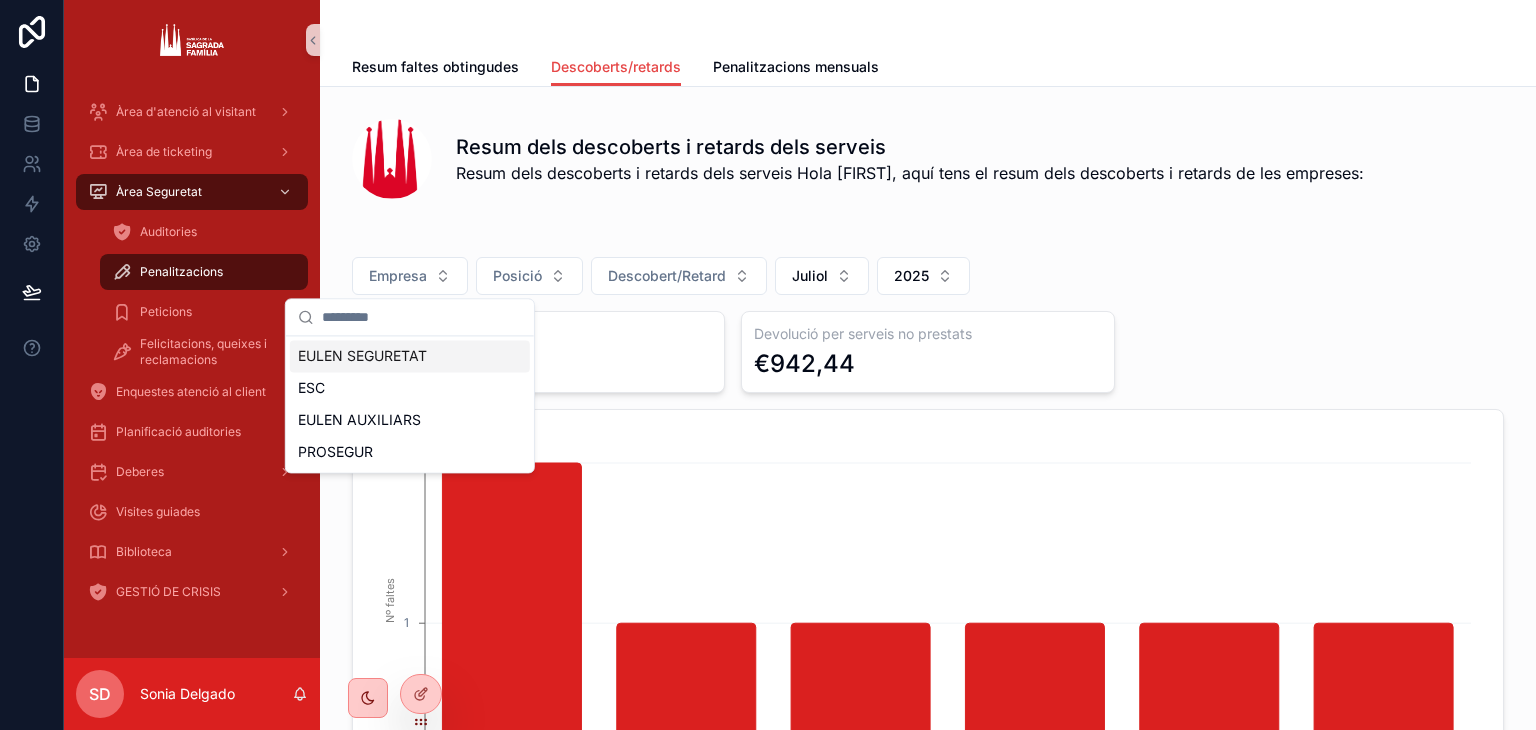 click on "EULEN SEGURETAT" at bounding box center (410, 356) 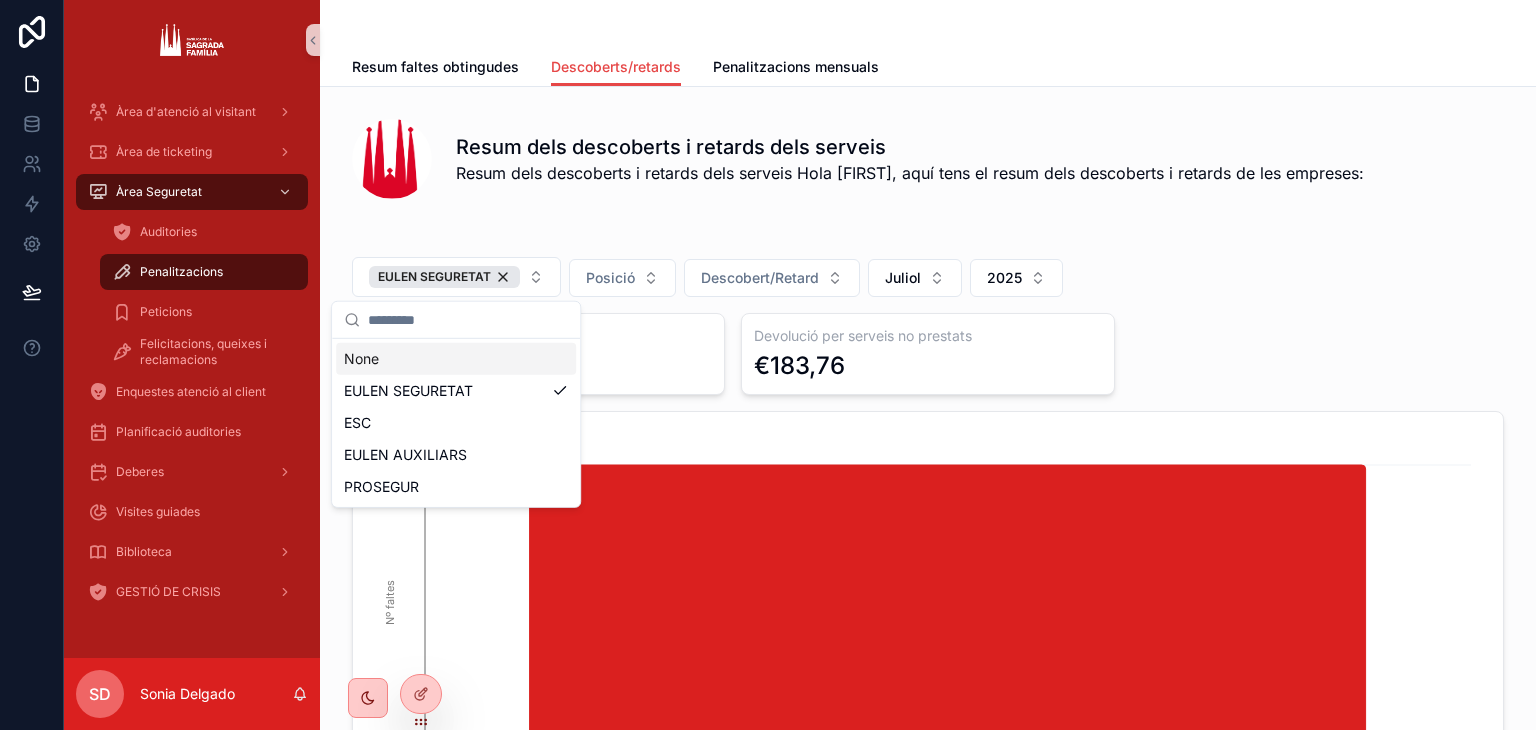 click on "EULEN SEGURETAT Posició Descobert/Retard Juliol [YEAR] Recompte faltes 1 Devolució  per serveis no prestats €183,76 Evolució mensual [DATE] 0 1 Nº faltes Faltes per posició ROMEO 1 - E 0 1 Nº faltes Hores descobertes  Laboral/festiu Laboral Hores descobertes  Descobert/retard Descobert" at bounding box center [928, 1022] 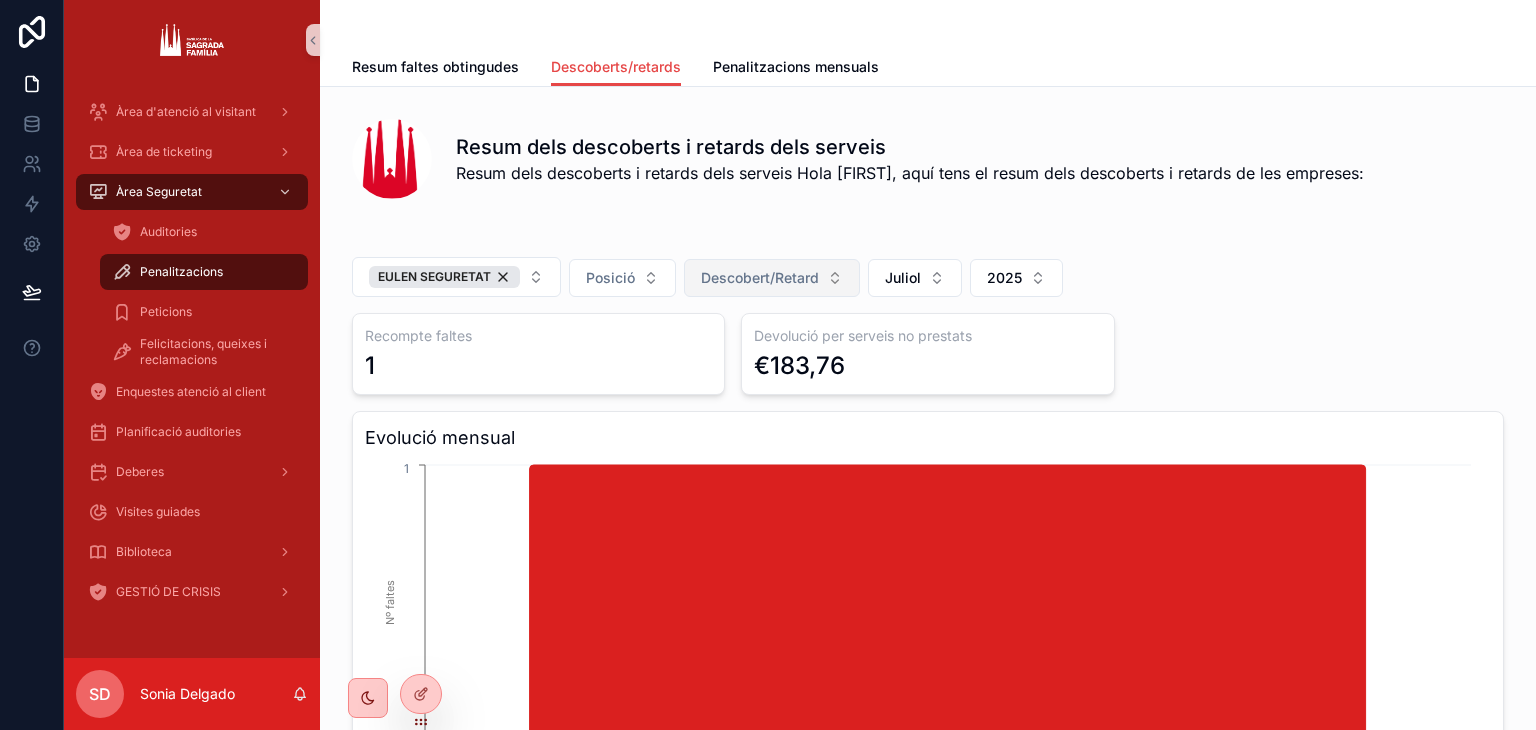 click on "Descobert/Retard" at bounding box center (760, 278) 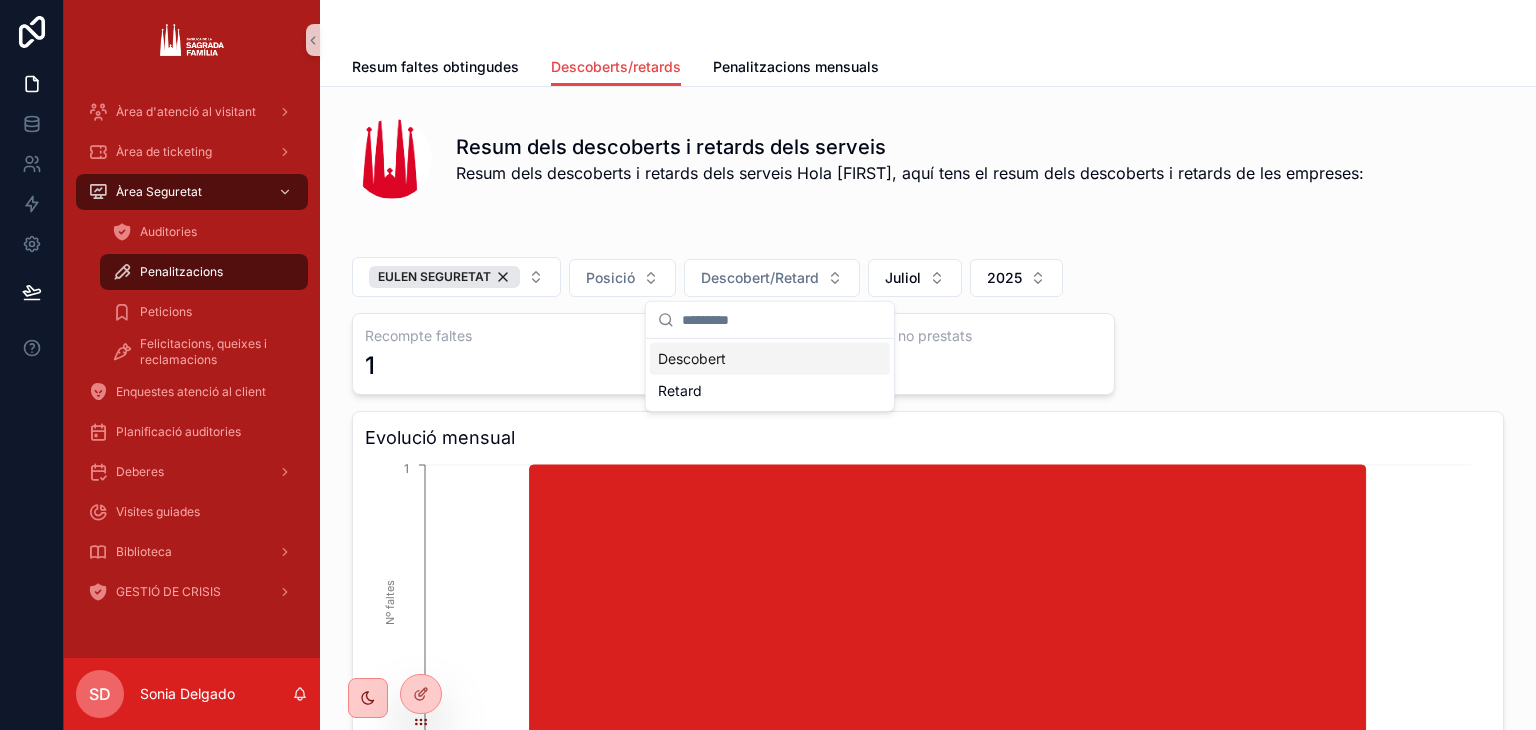 click on "Descobert" at bounding box center [770, 359] 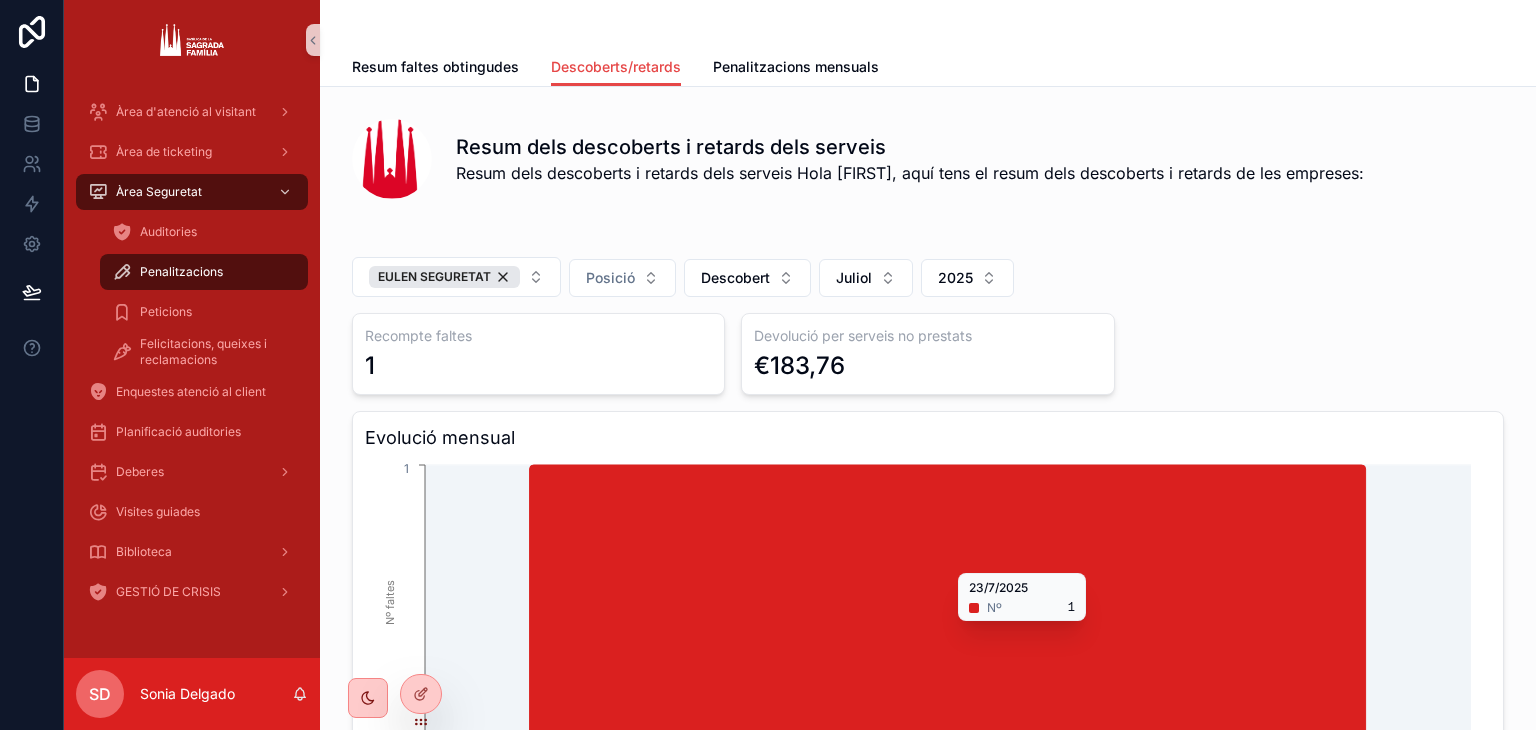 type 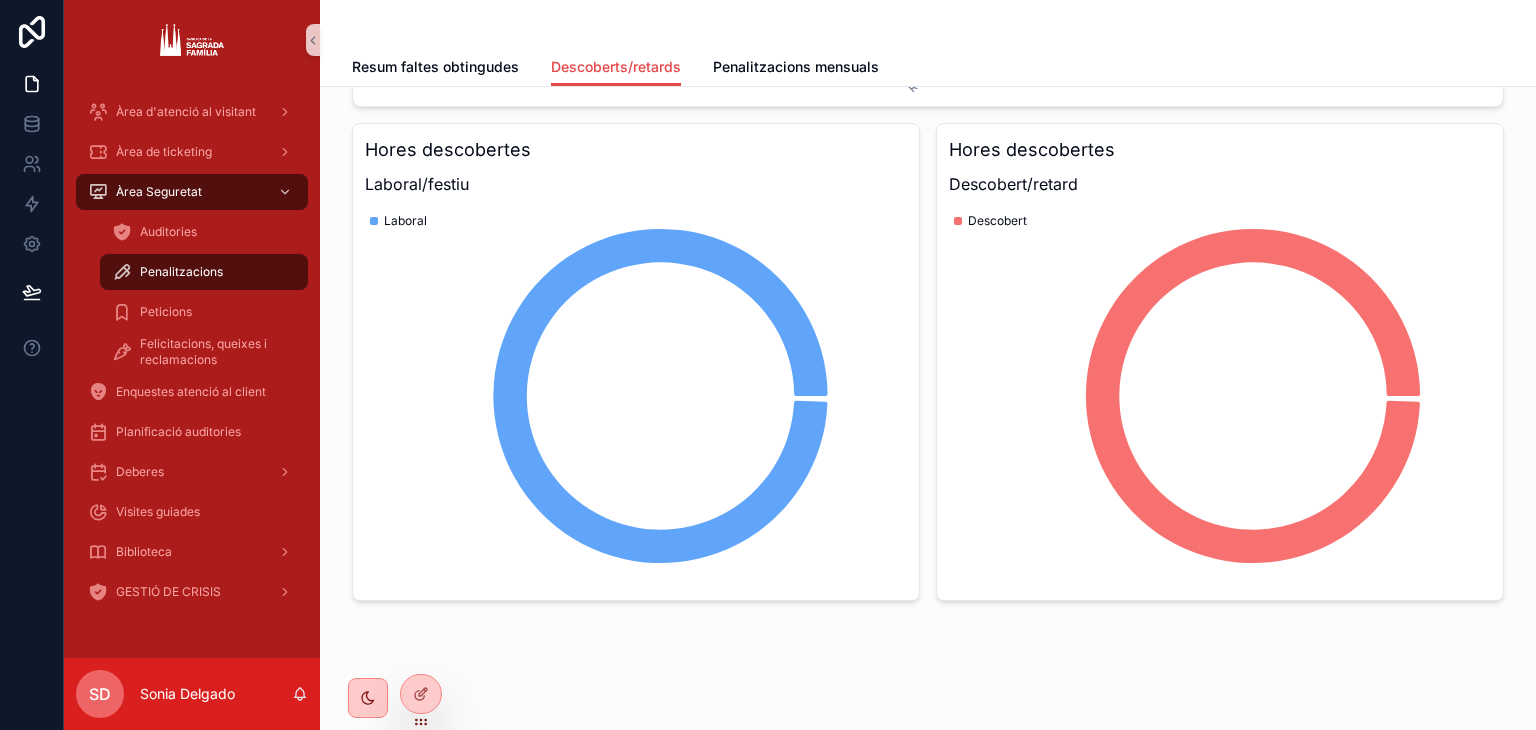 scroll, scrollTop: 1249, scrollLeft: 0, axis: vertical 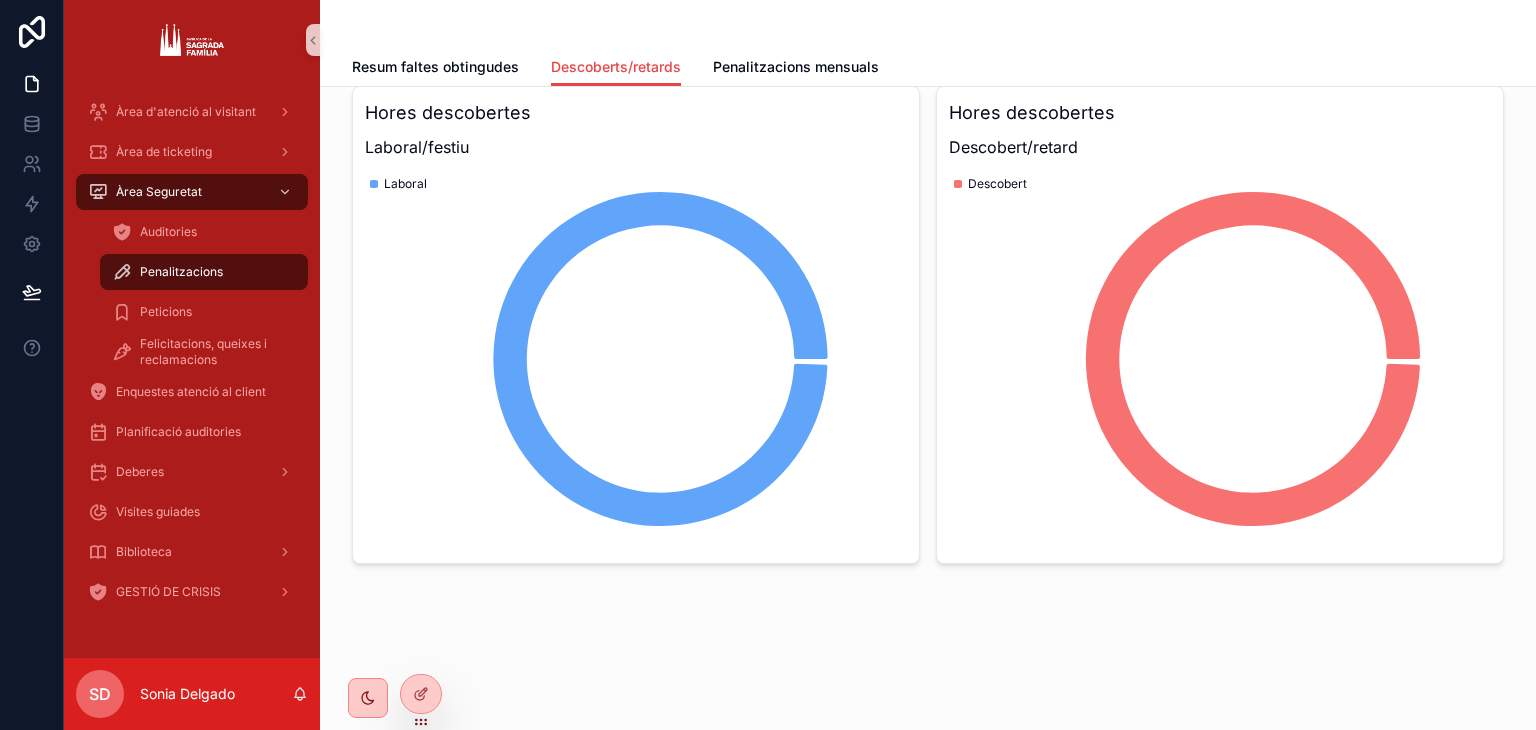 click 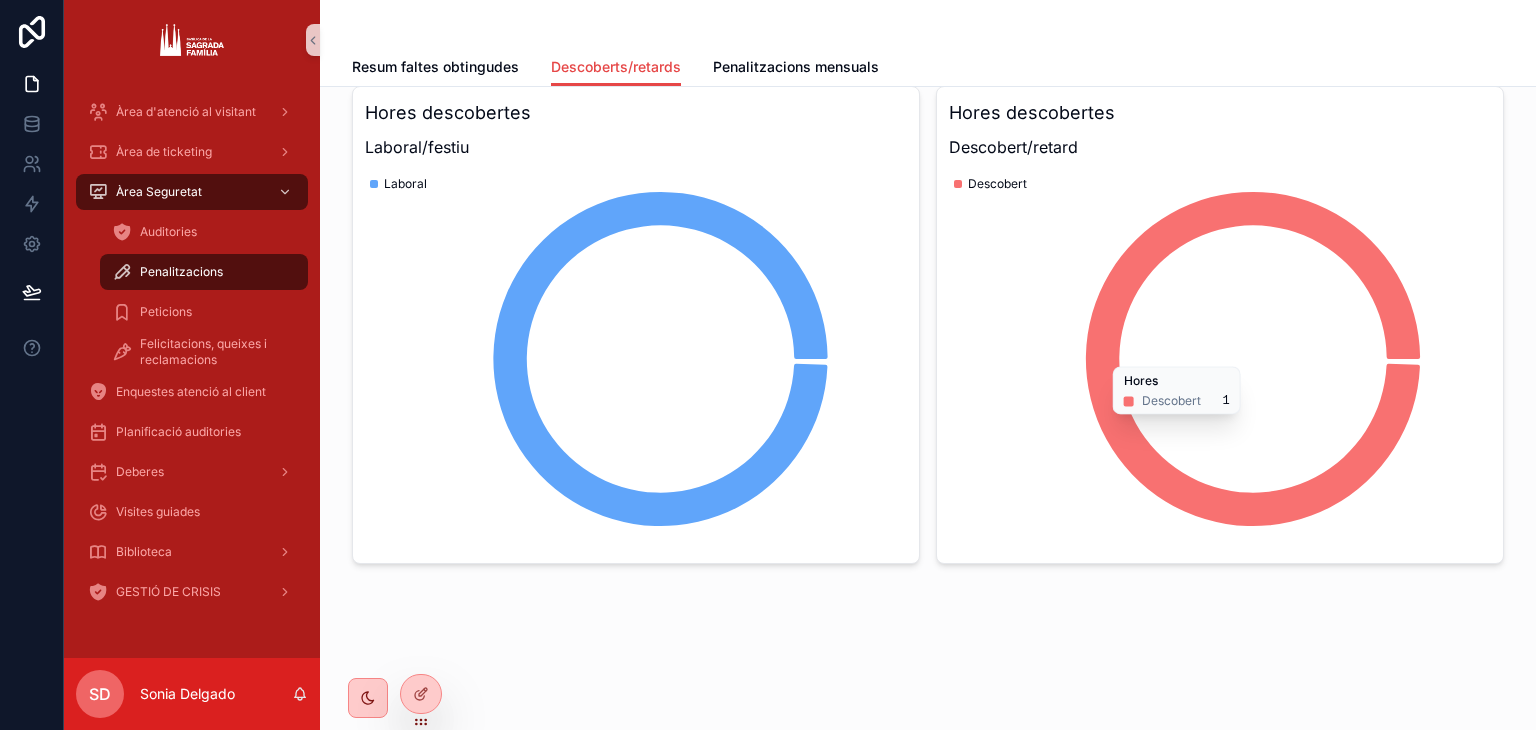 click 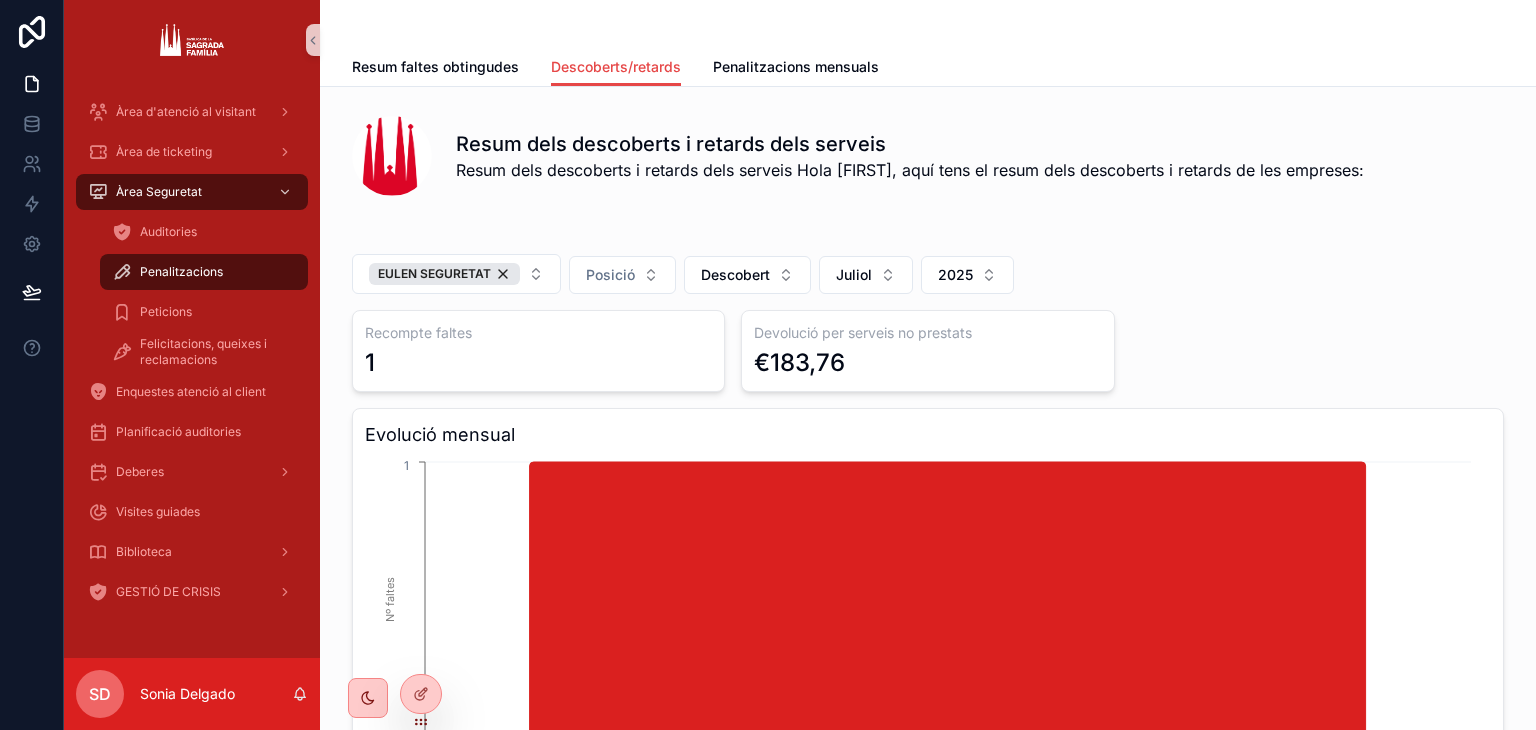 scroll, scrollTop: 0, scrollLeft: 0, axis: both 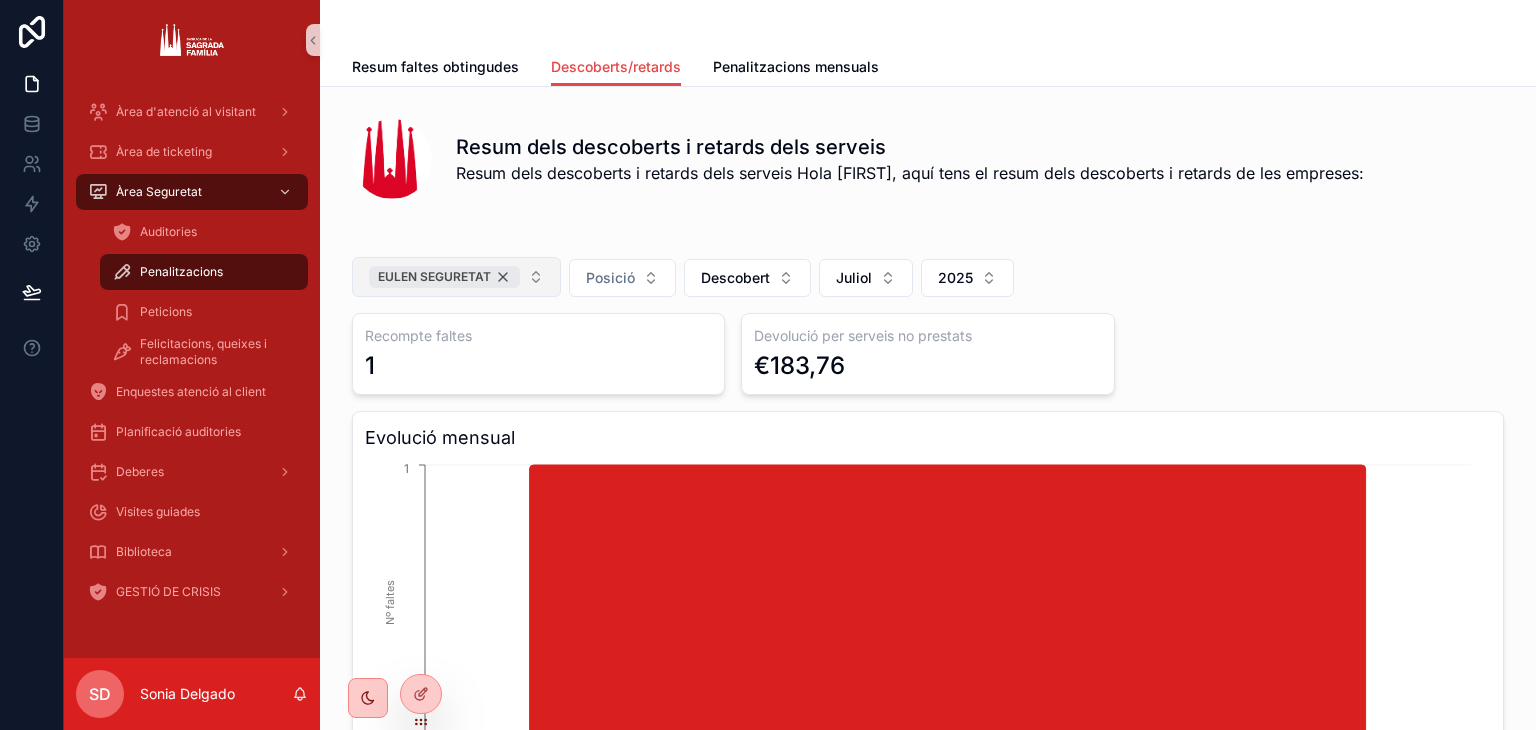 click on "EULEN SEGURETAT" at bounding box center [444, 277] 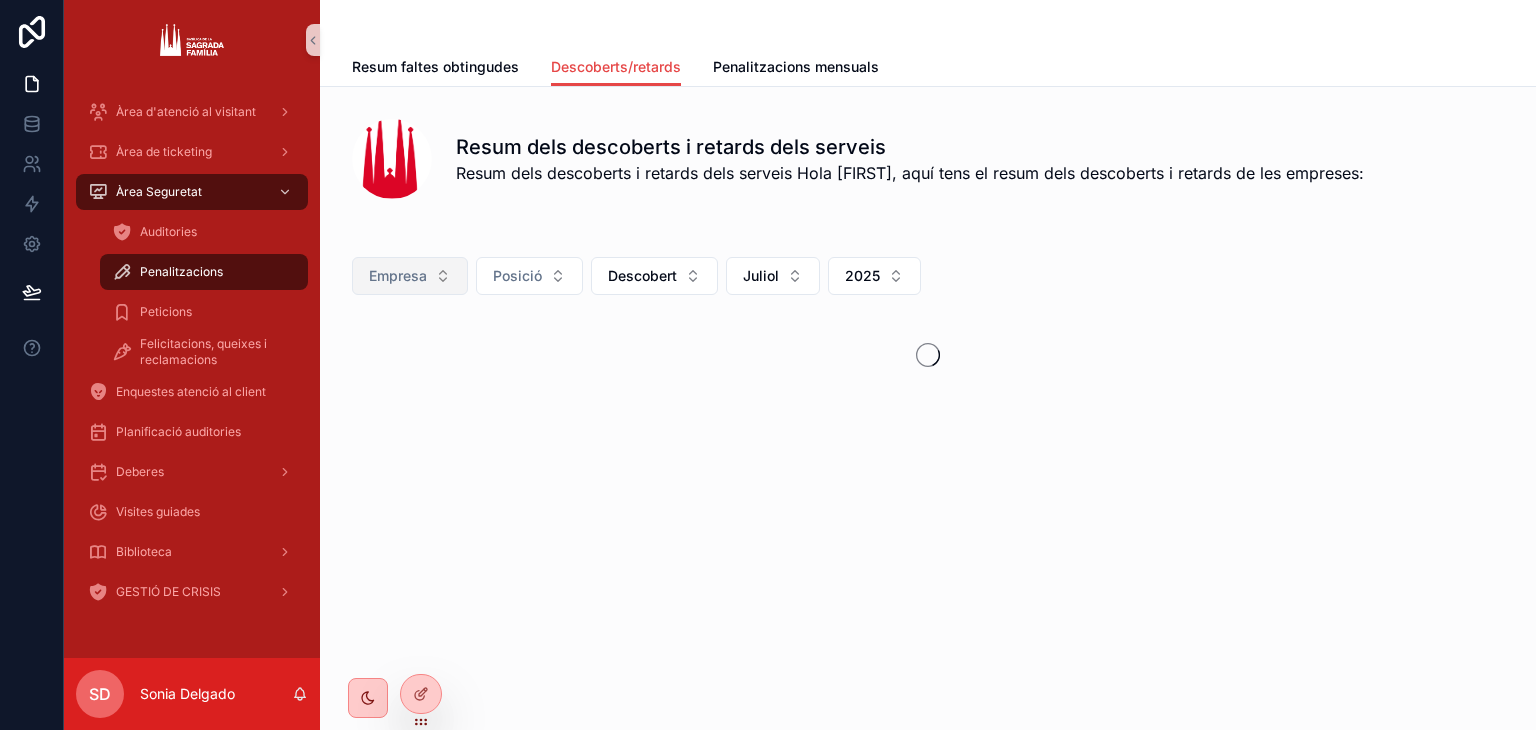 click on "Empresa" at bounding box center [410, 276] 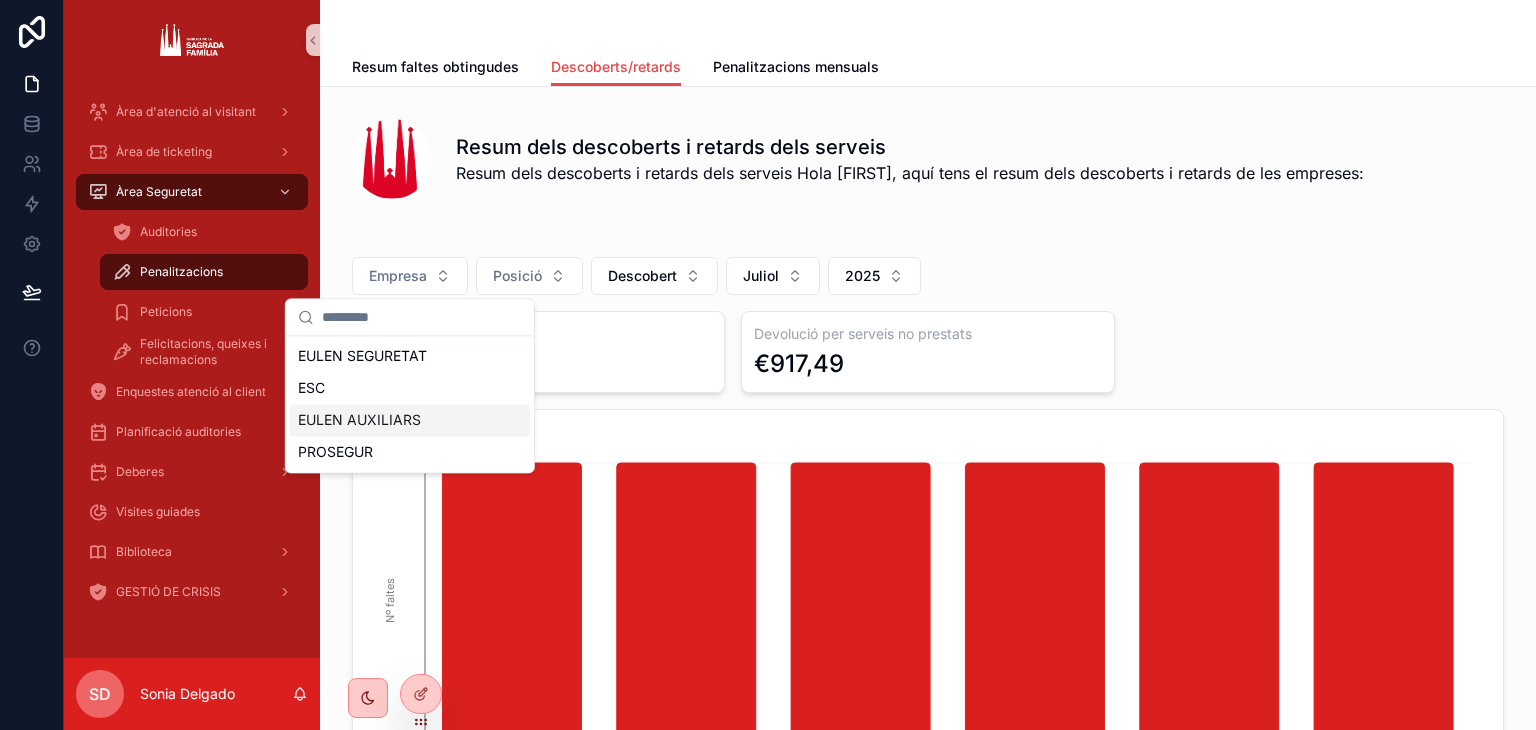 click on "EULEN AUXILIARS" at bounding box center [410, 420] 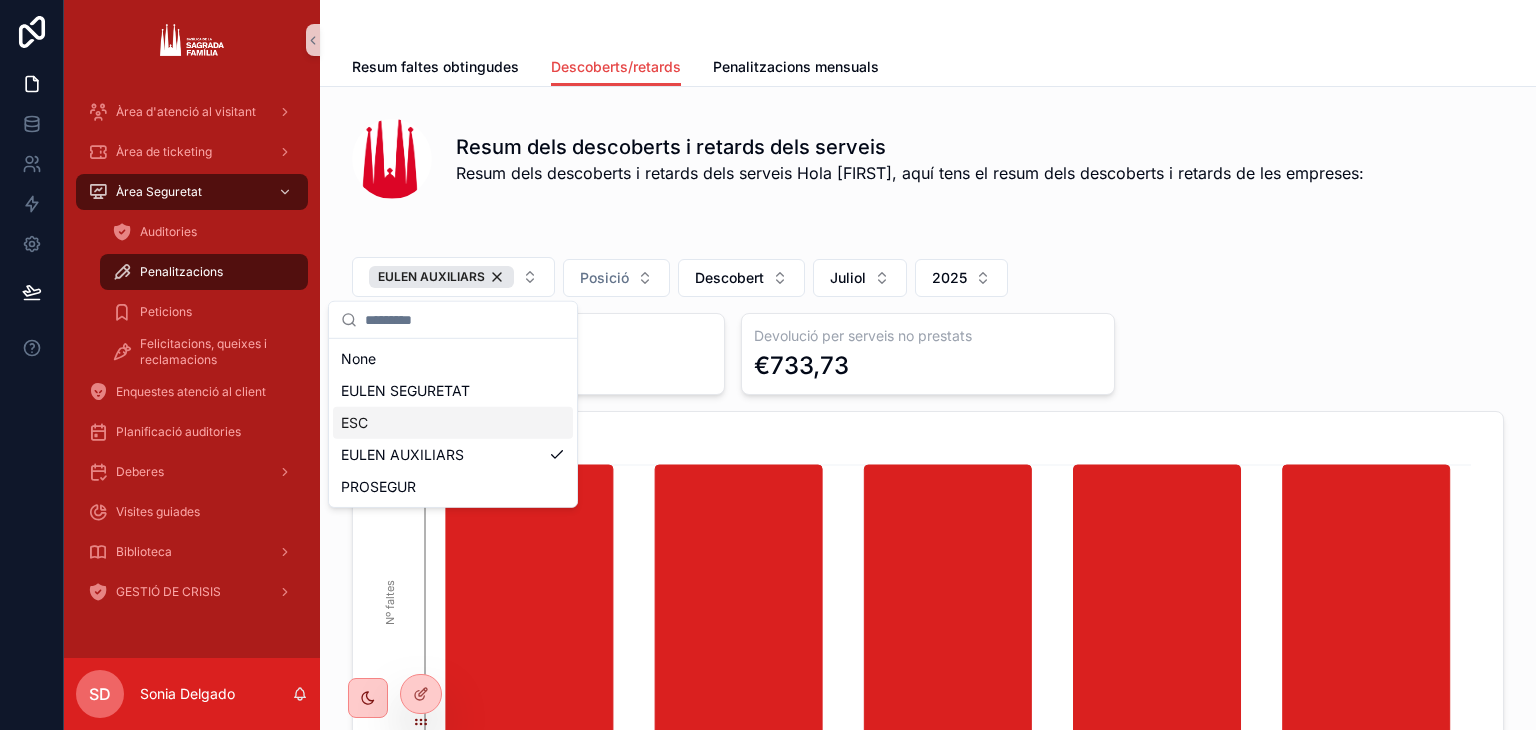 click on "Devolució  per serveis no prestats €733,73" at bounding box center (927, 354) 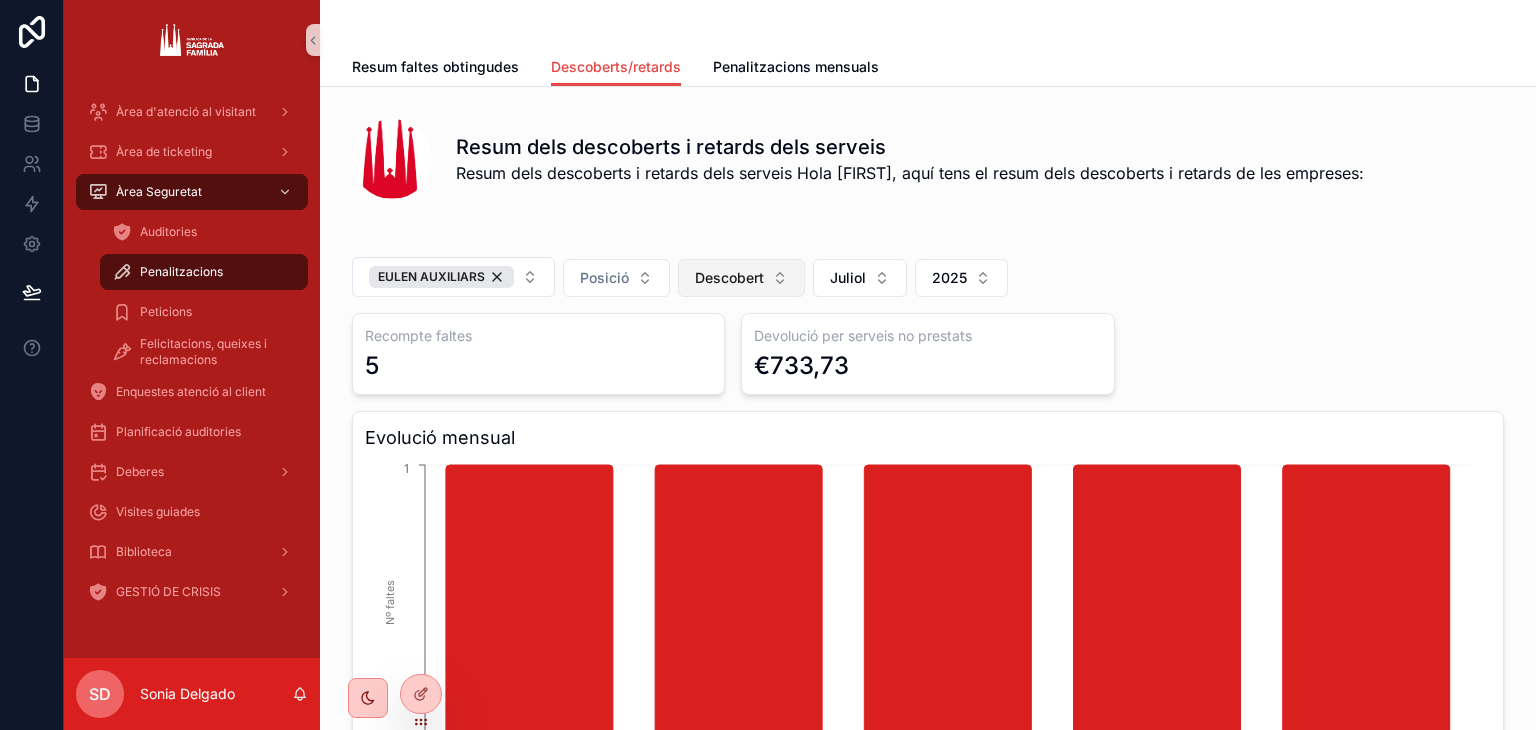 click on "Descobert" at bounding box center [729, 278] 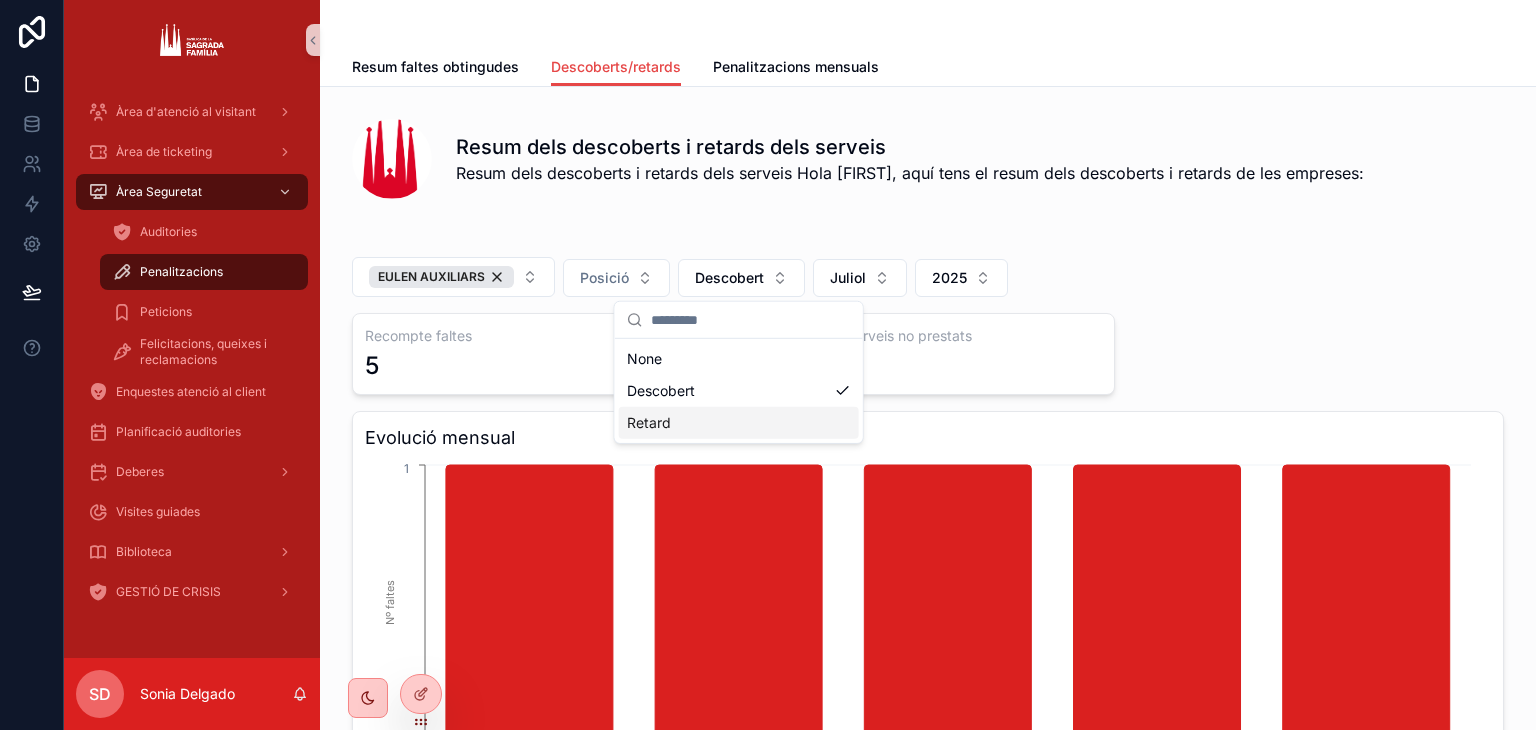click on "Retard" at bounding box center [739, 423] 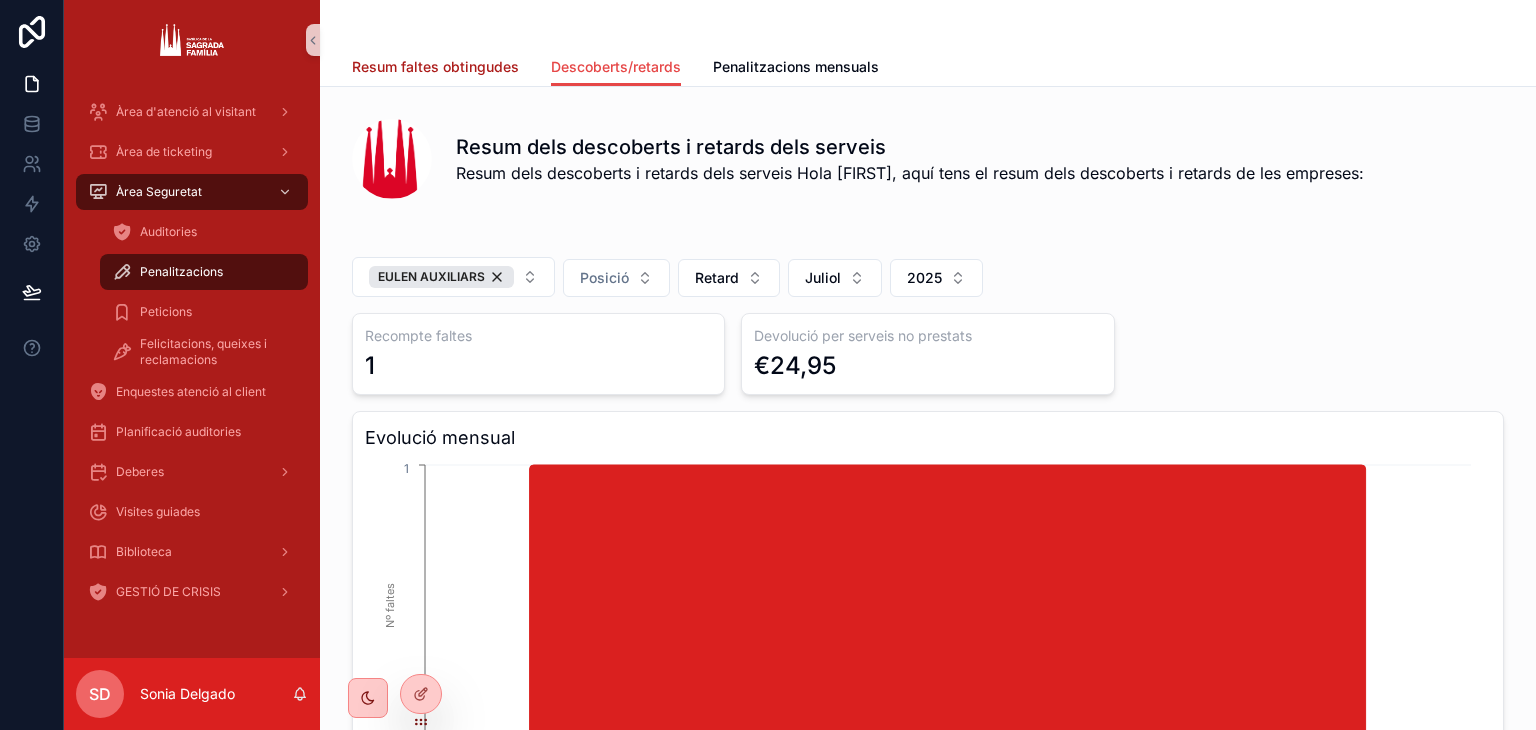 click on "Resum faltes obtingudes" at bounding box center [435, 67] 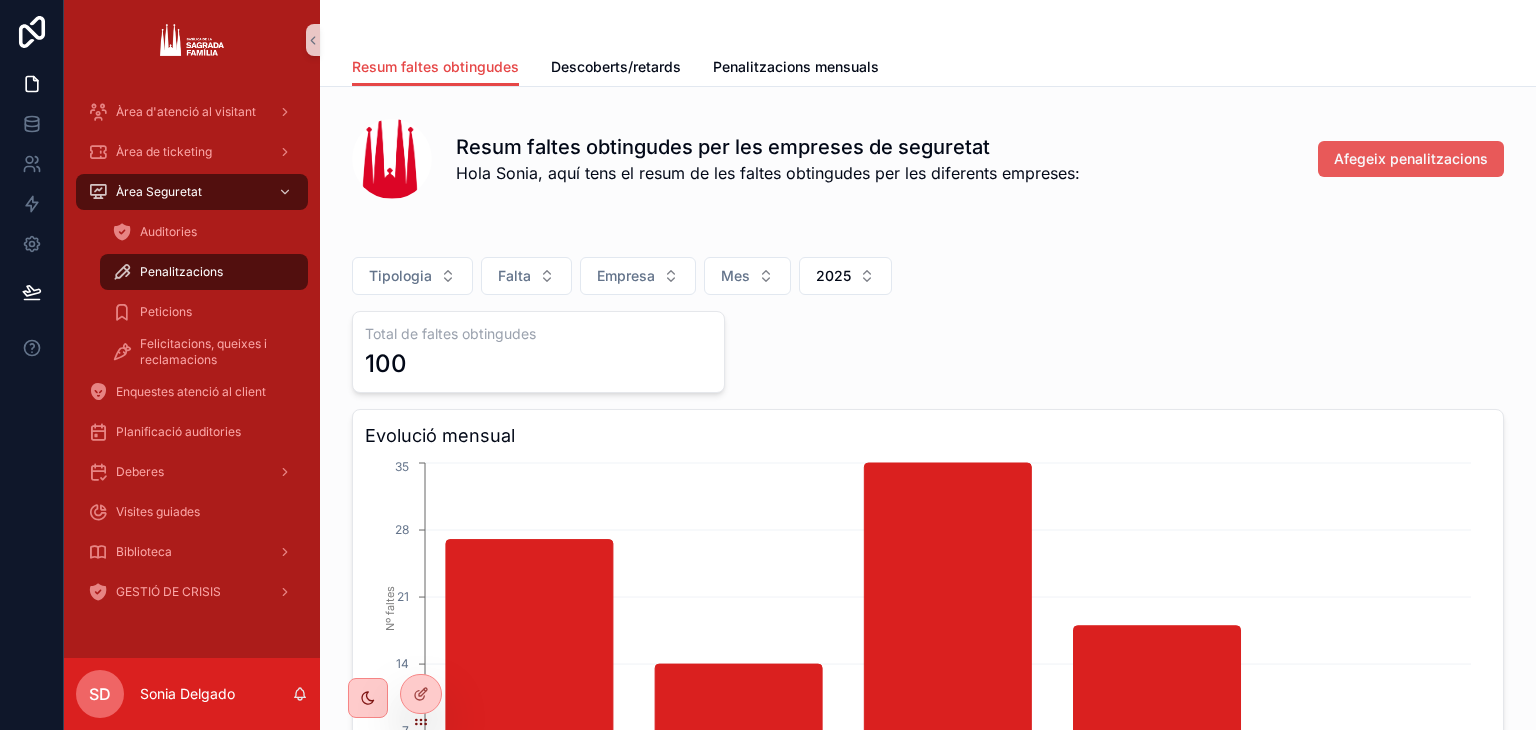 click on "Afegeix penalitzacions" at bounding box center [1411, 159] 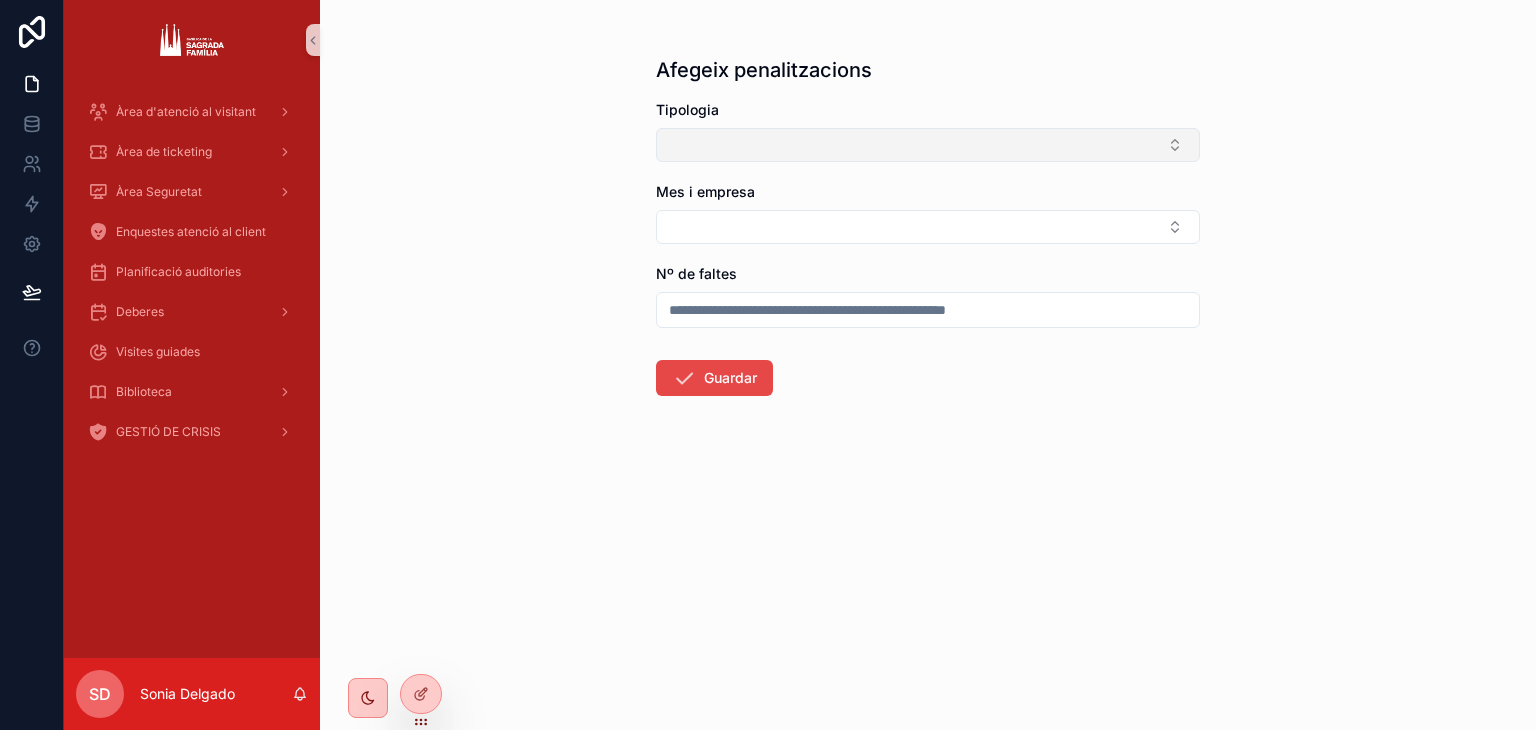 click at bounding box center (928, 145) 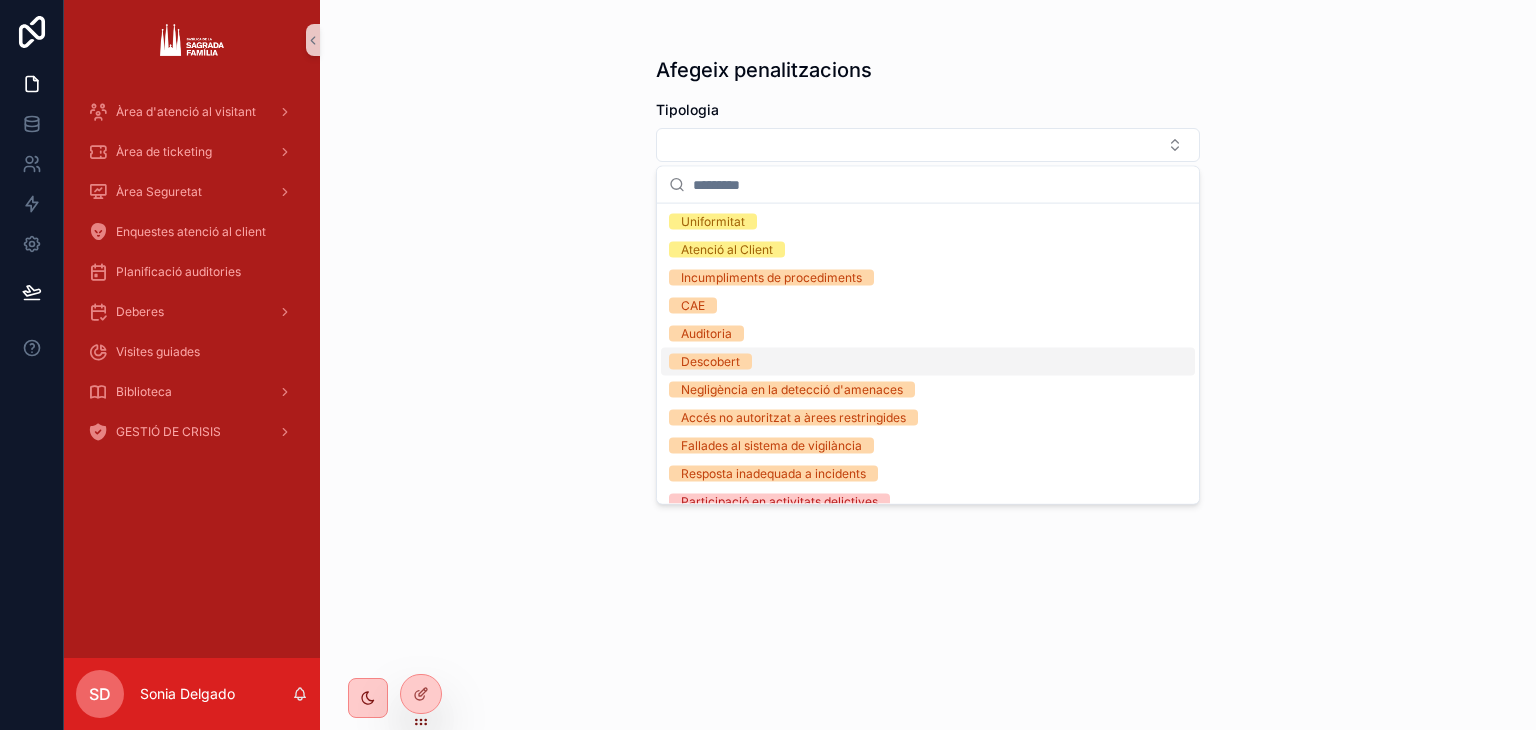 scroll, scrollTop: 0, scrollLeft: 0, axis: both 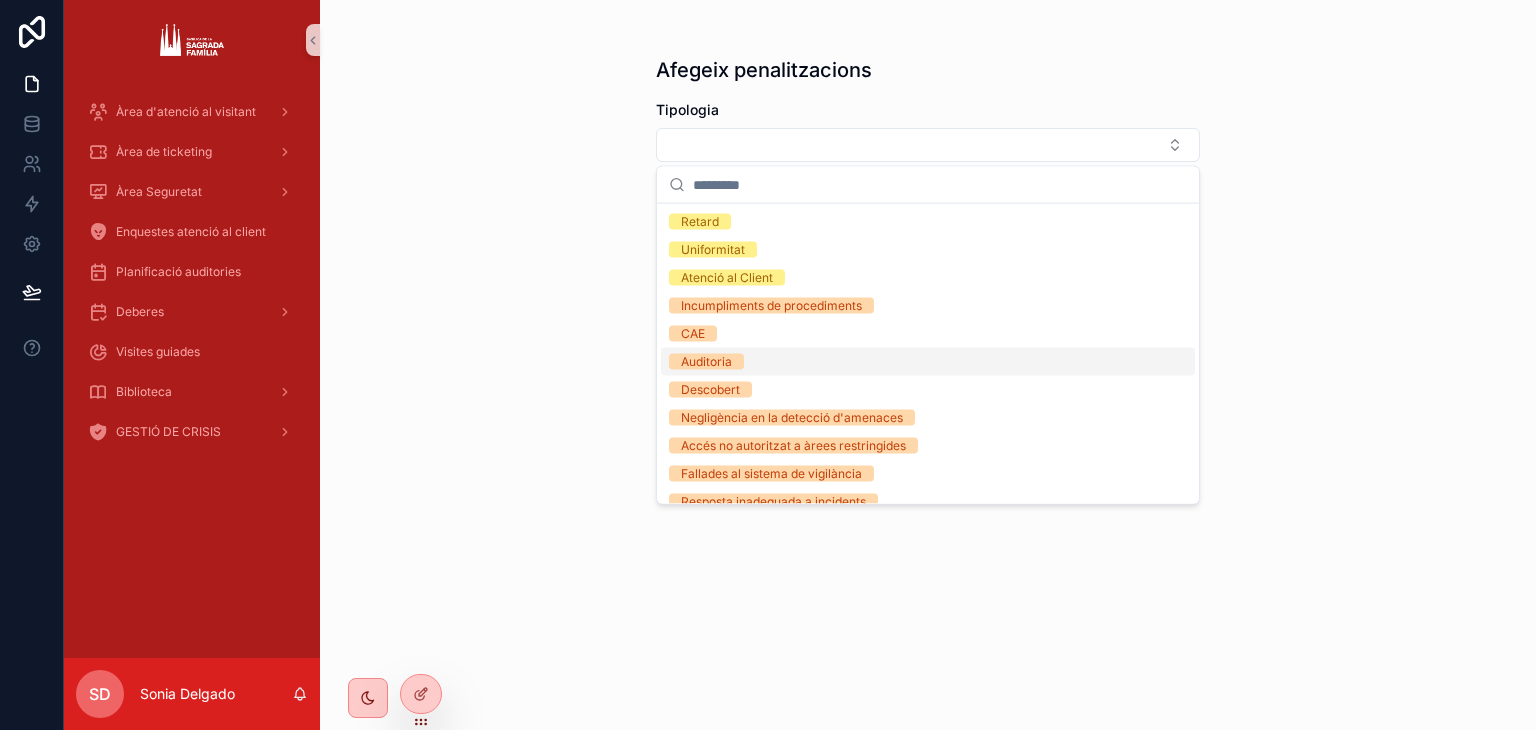 click on "Auditoria" at bounding box center [928, 362] 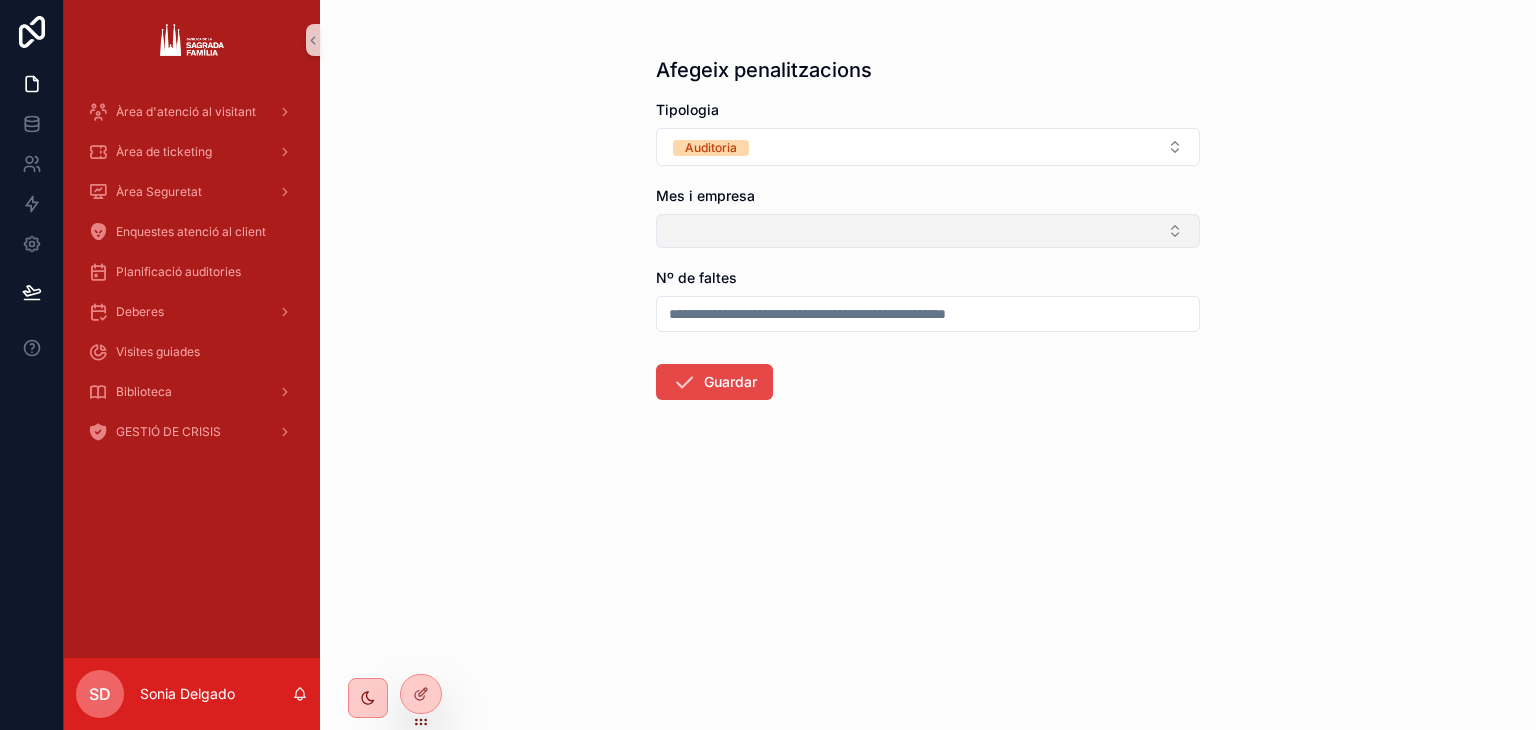 click at bounding box center (928, 231) 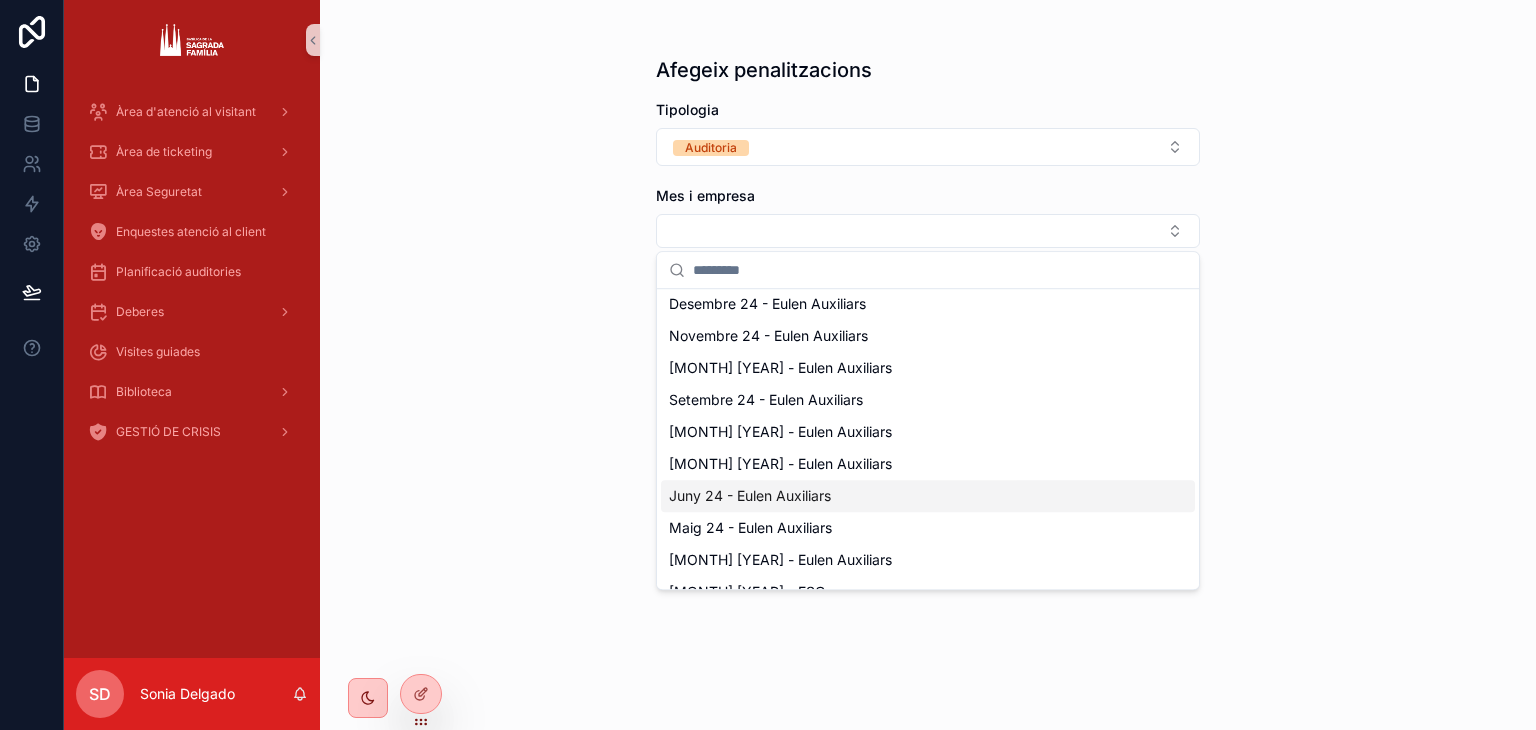 scroll, scrollTop: 1057, scrollLeft: 0, axis: vertical 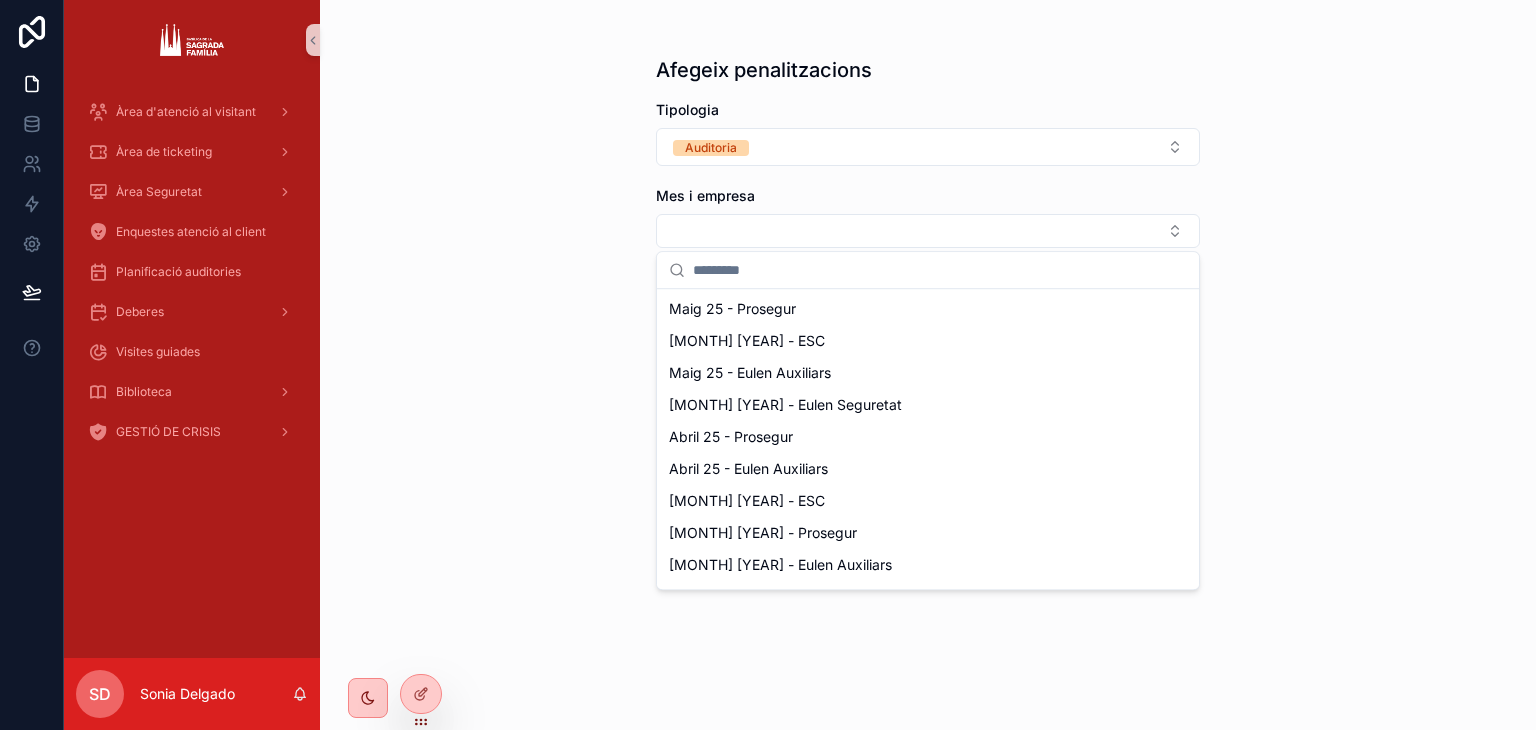 click on "Afegeix penalitzacions Tipologia Auditoria Mes i empresa   Nº de faltes Guardar" at bounding box center [928, 365] 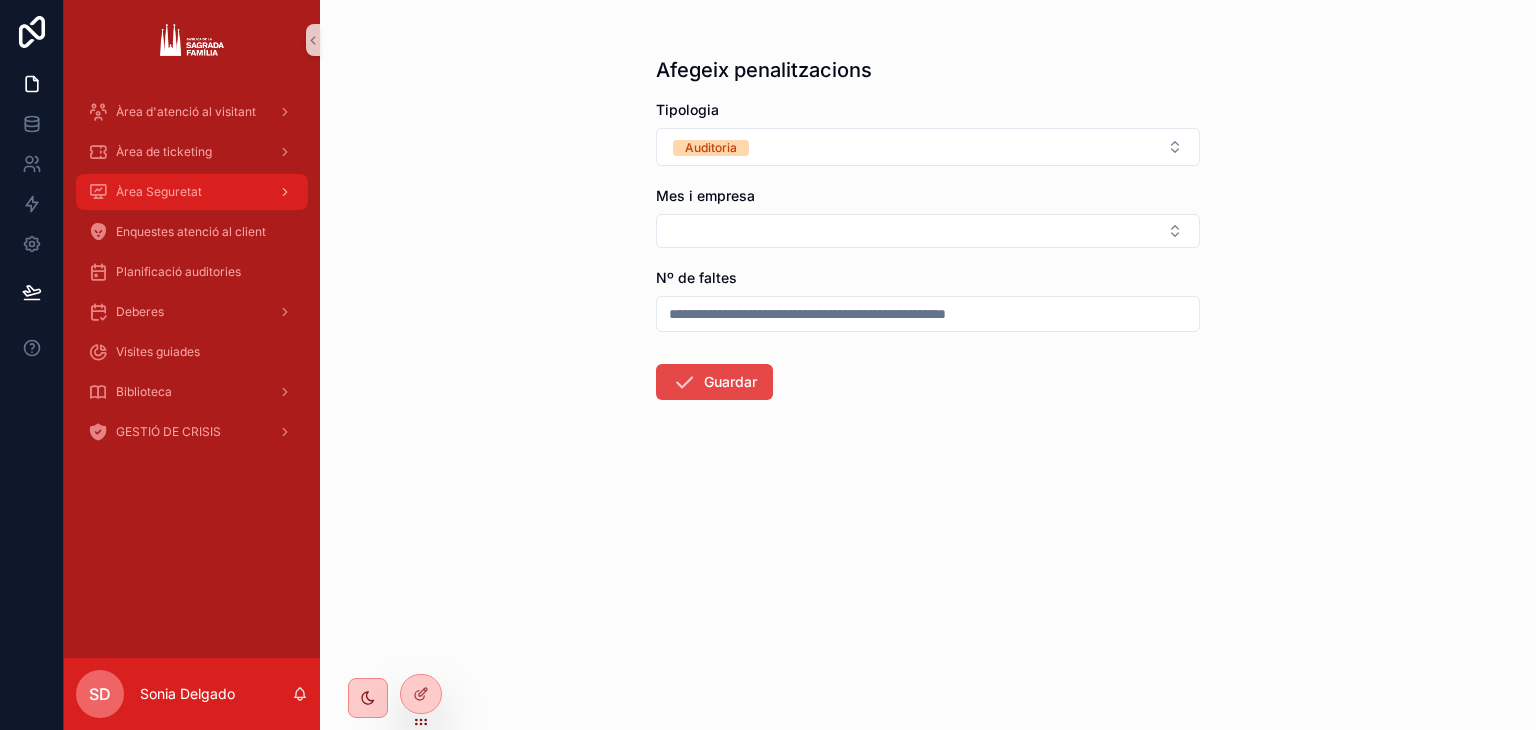 click on "Àrea Seguretat" at bounding box center (192, 192) 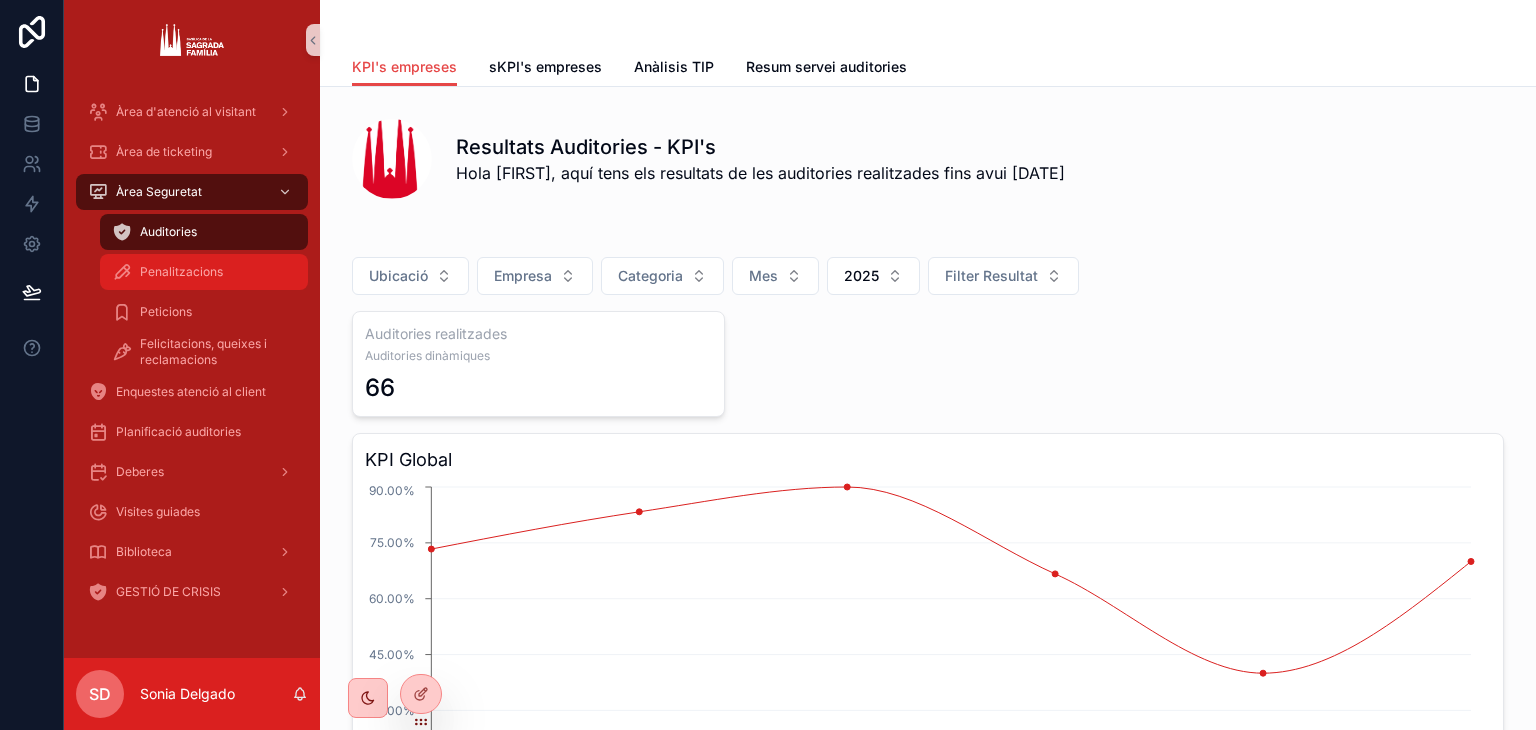 click on "Penalitzacions" at bounding box center [204, 272] 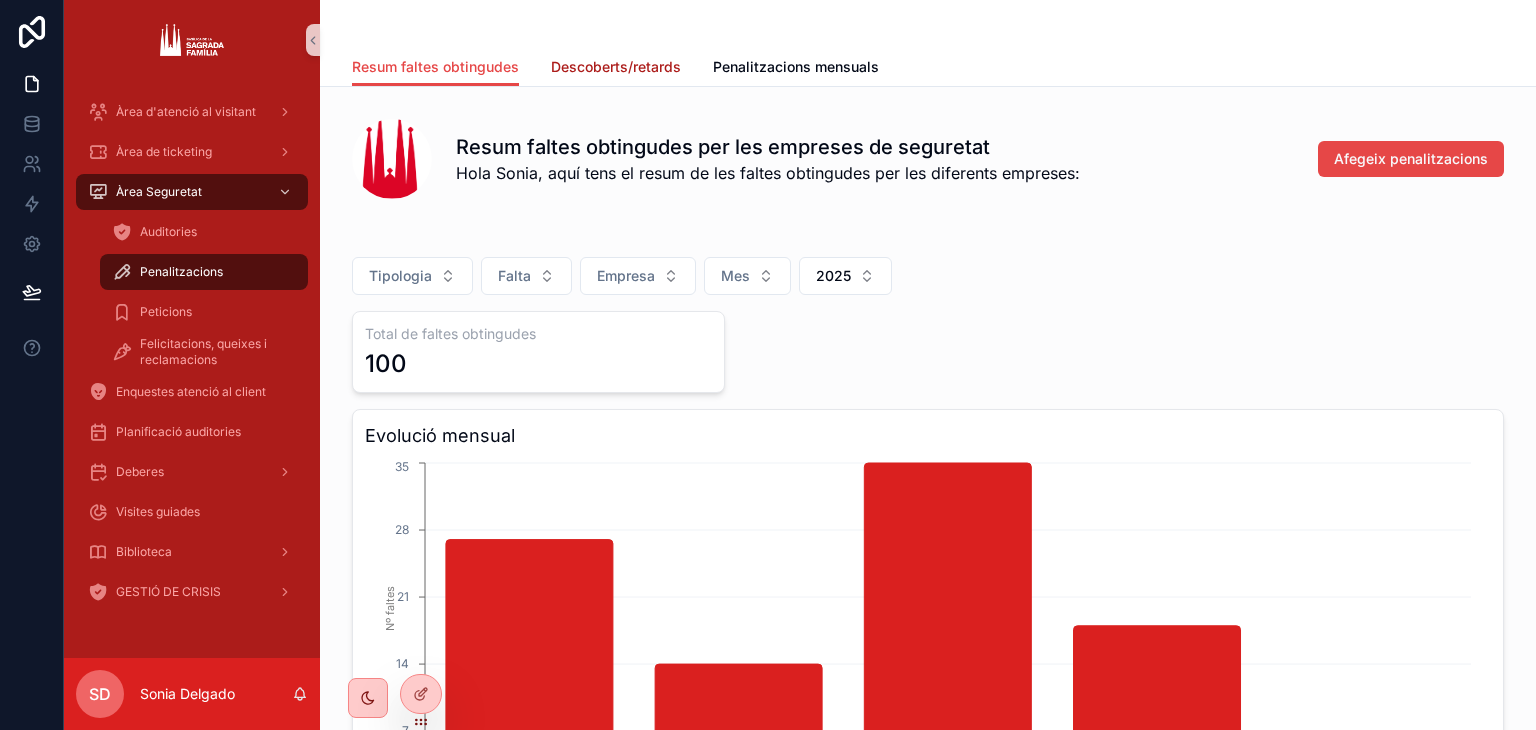 click on "Descoberts/retards" at bounding box center [616, 67] 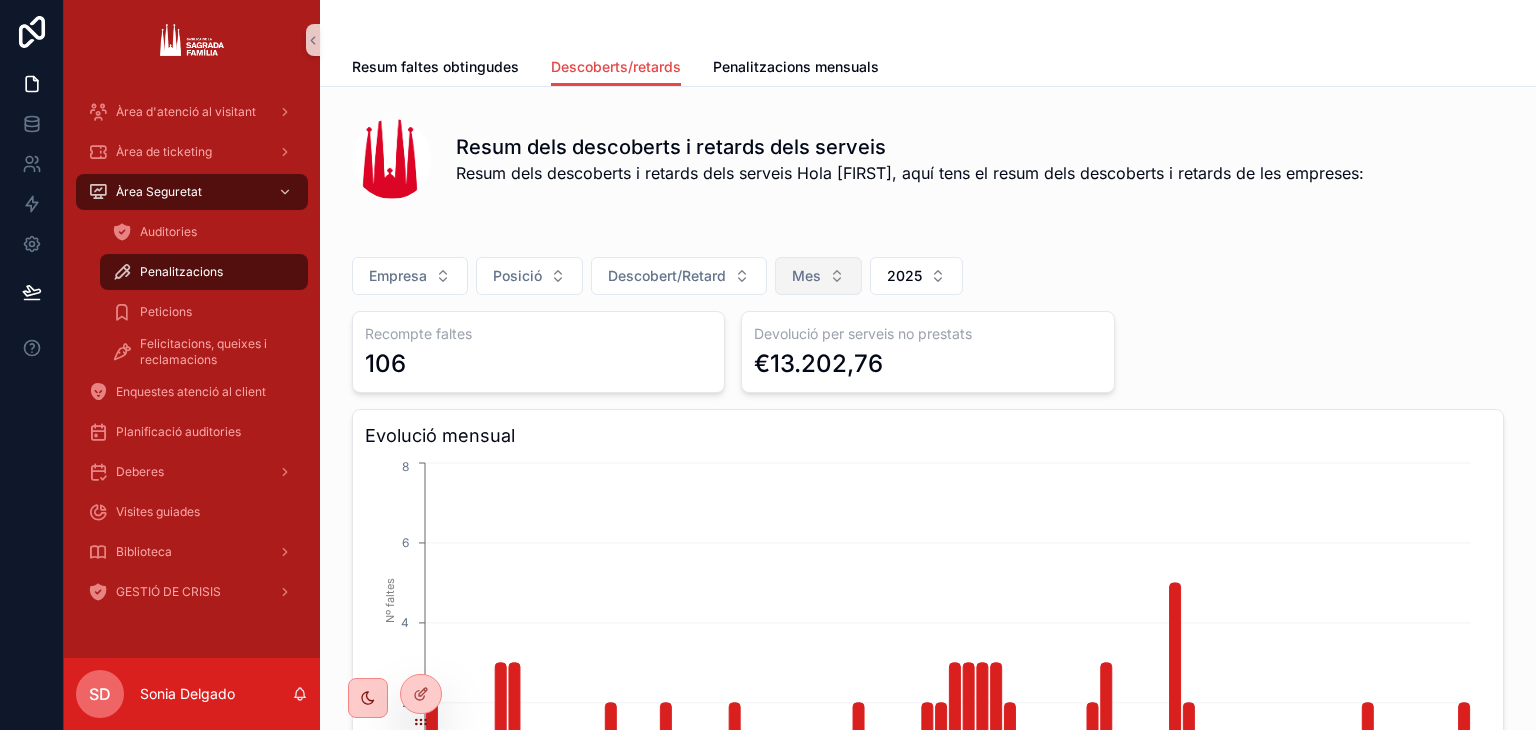 click on "Mes" at bounding box center [806, 276] 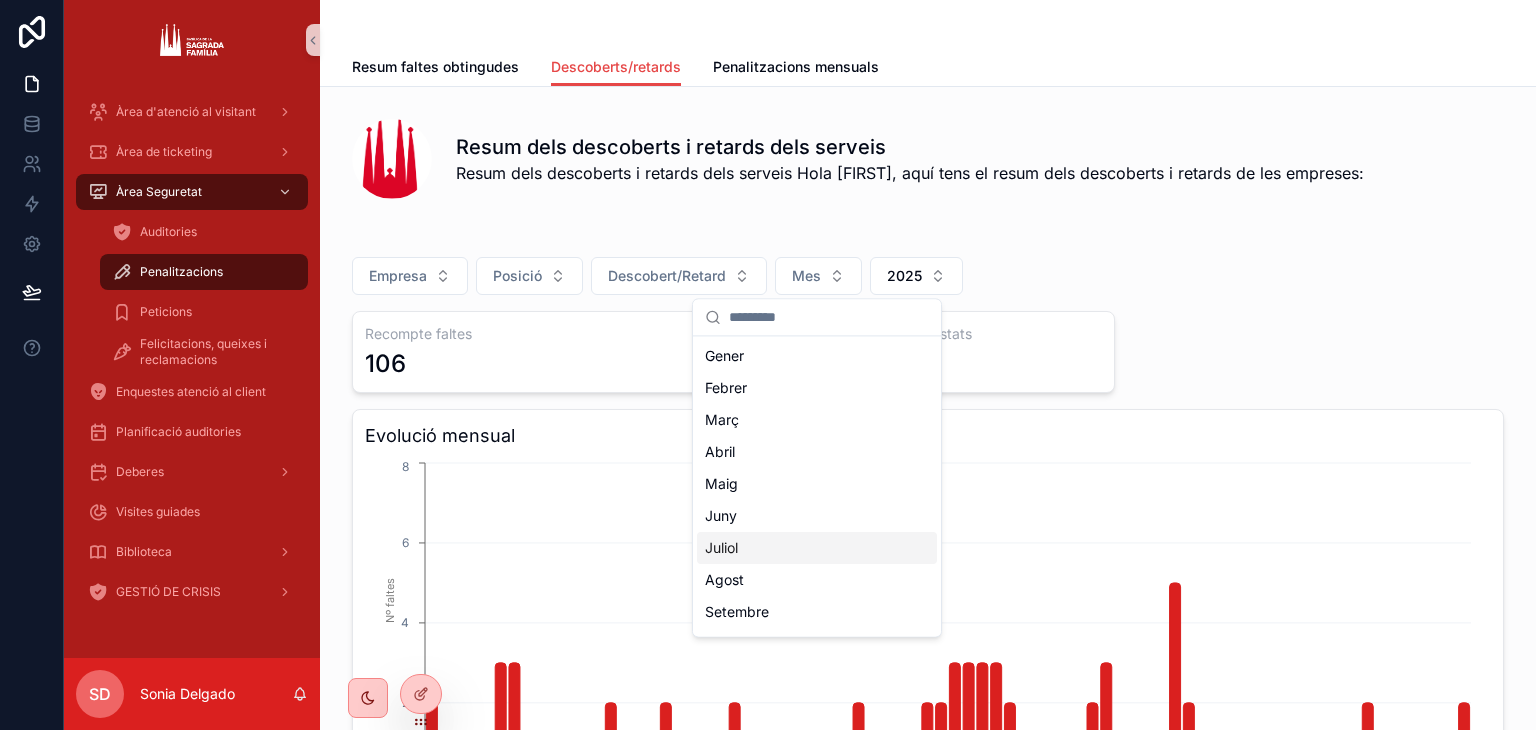 click on "Juliol" at bounding box center [817, 548] 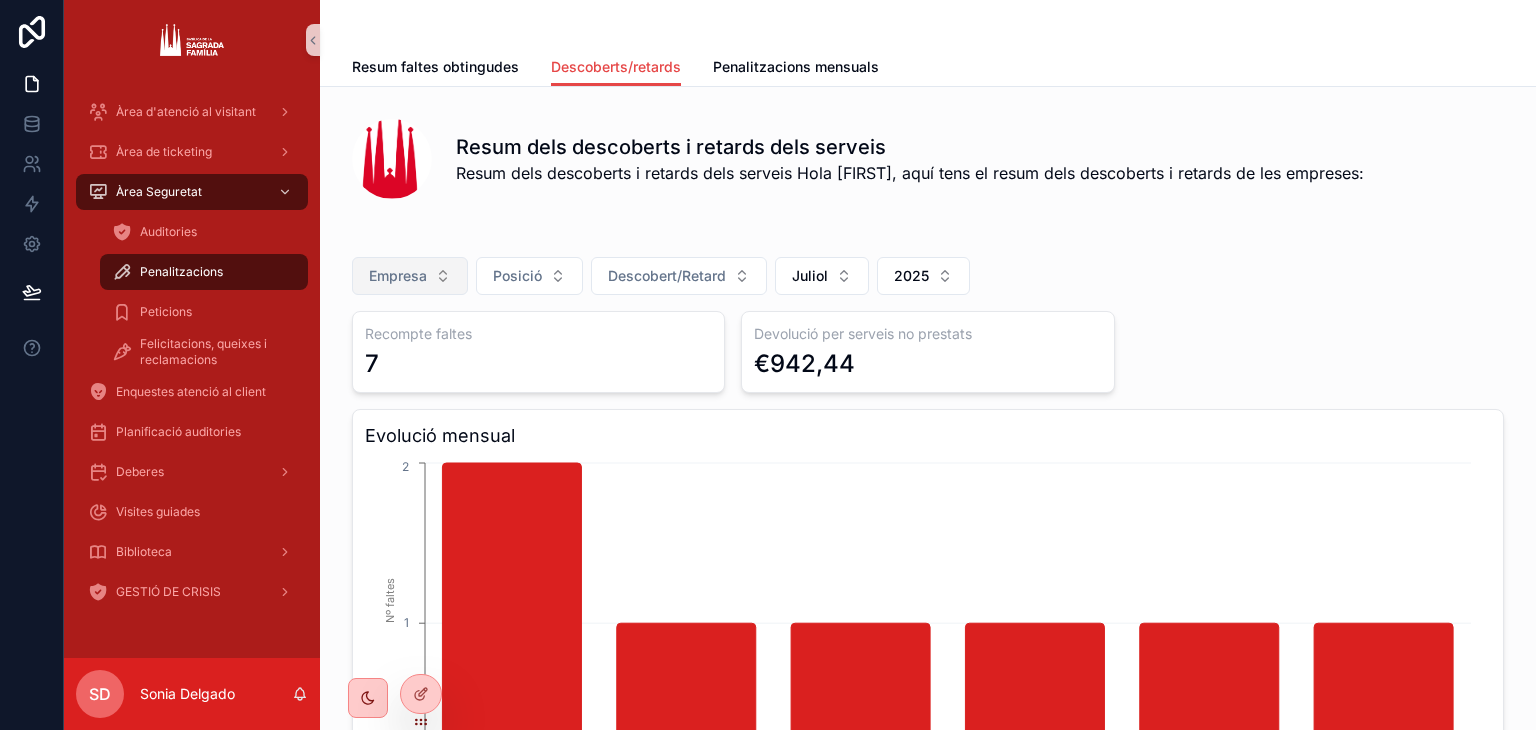 click on "Empresa" at bounding box center [398, 276] 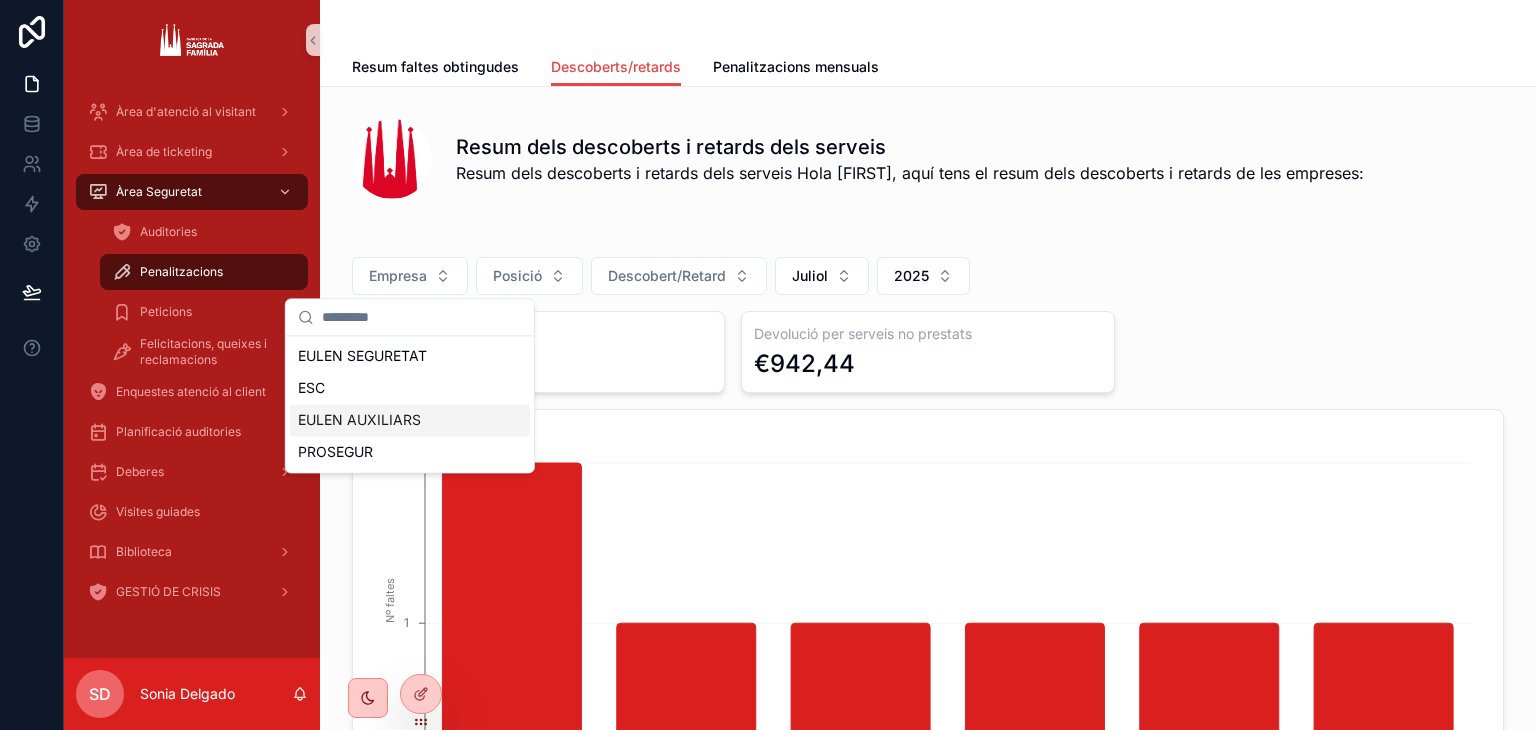 click on "EULEN AUXILIARS" at bounding box center (410, 420) 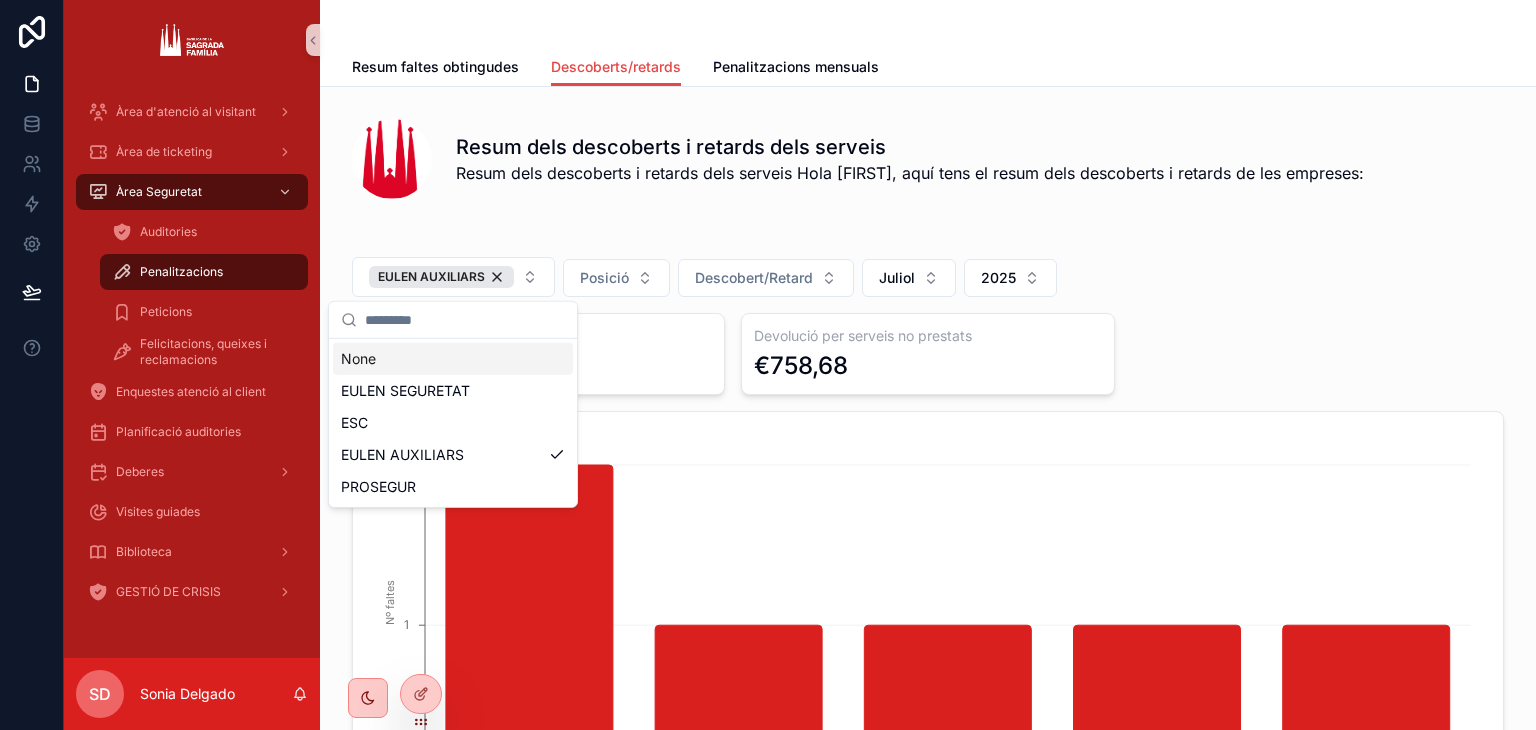 click on "Evolució mensual" at bounding box center [928, 438] 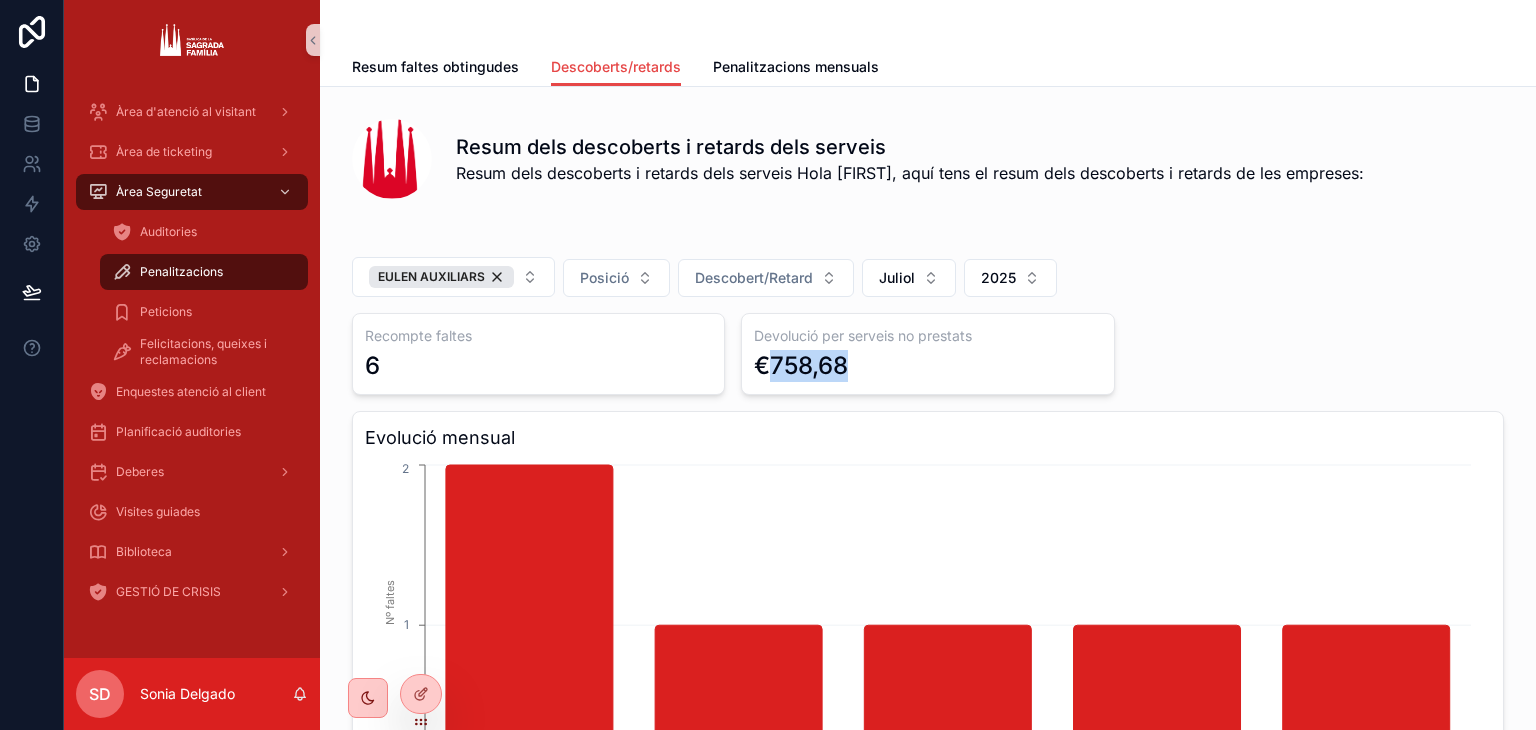 drag, startPoint x: 854, startPoint y: 361, endPoint x: 767, endPoint y: 364, distance: 87.05171 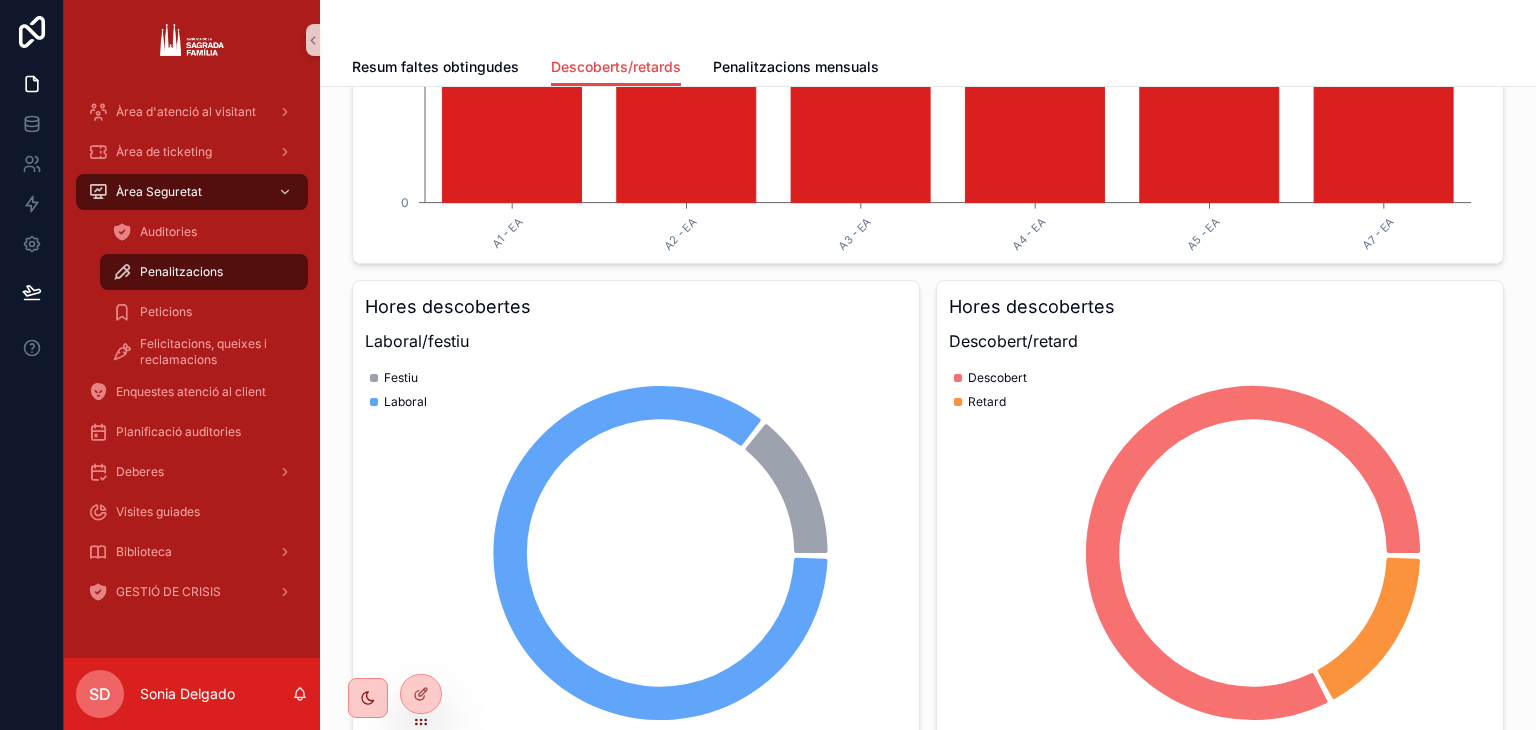 scroll, scrollTop: 1066, scrollLeft: 0, axis: vertical 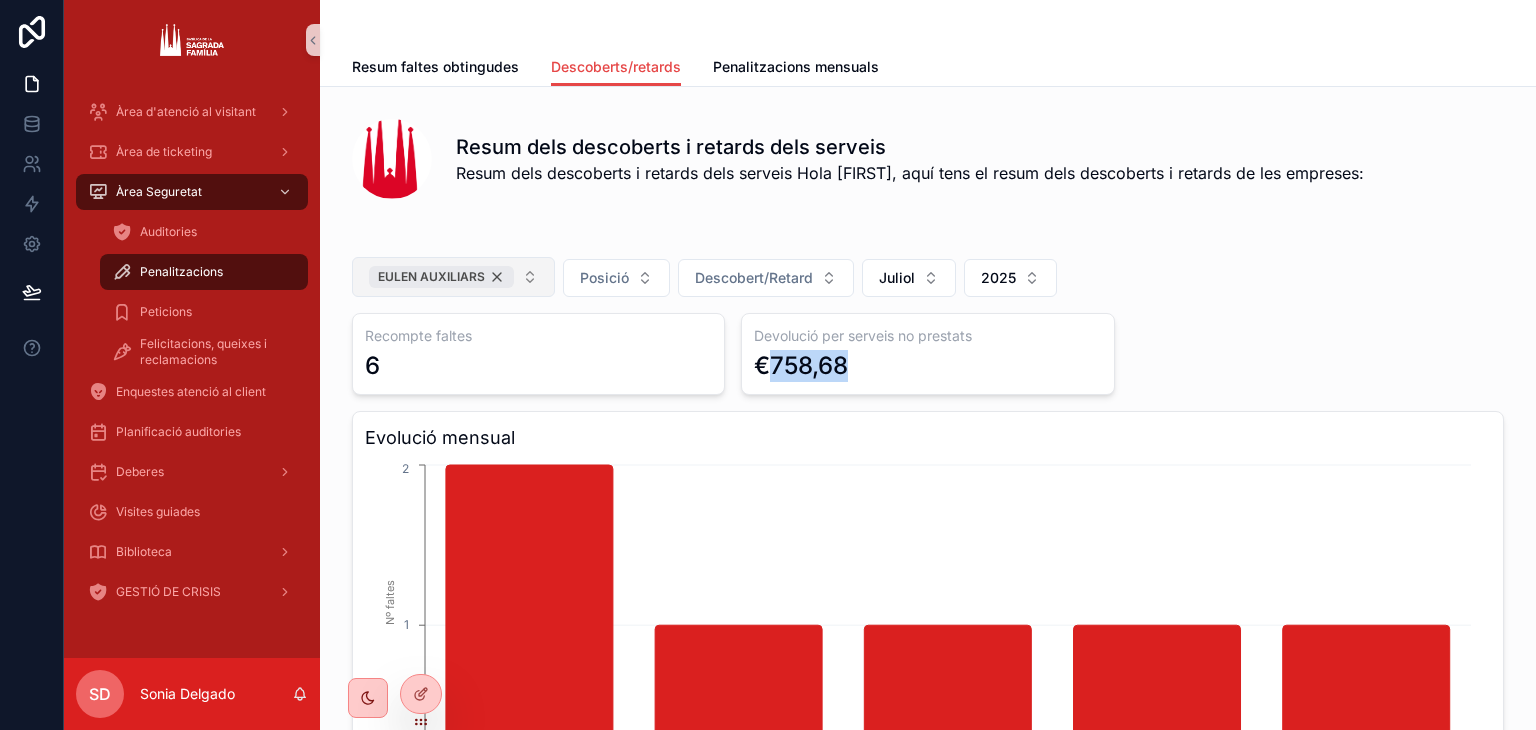click on "EULEN AUXILIARS" at bounding box center [441, 277] 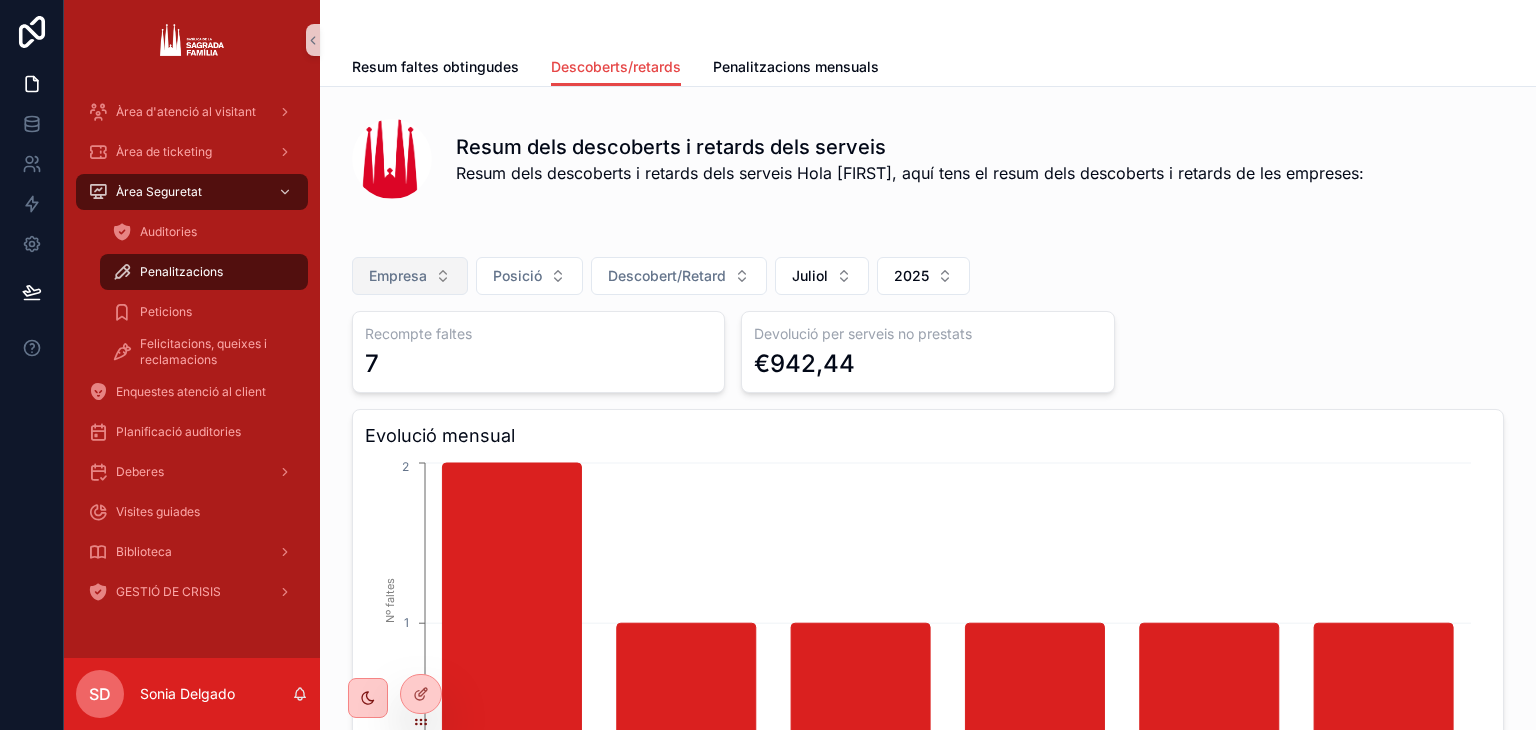 click on "Empresa" at bounding box center (398, 276) 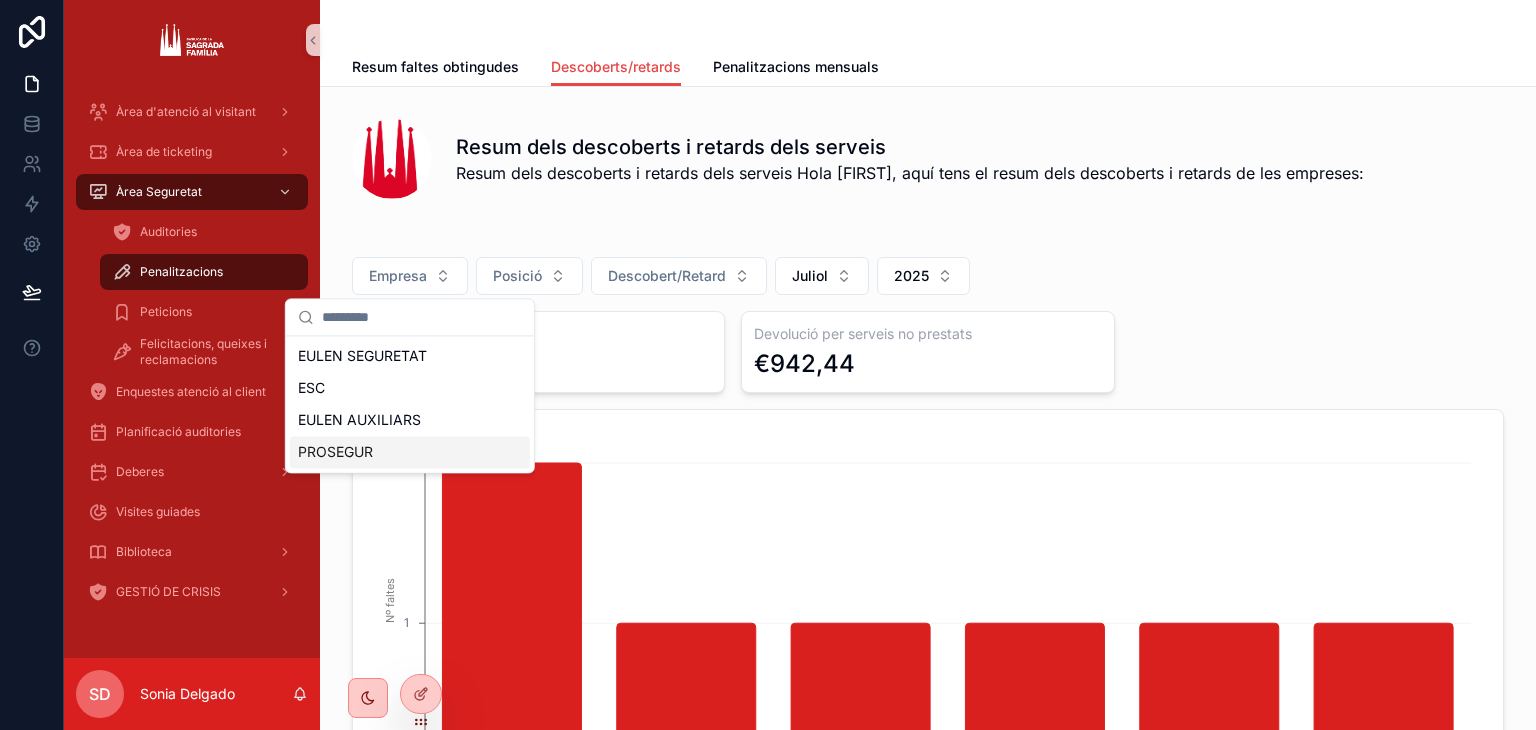 click on "PROSEGUR" at bounding box center (410, 452) 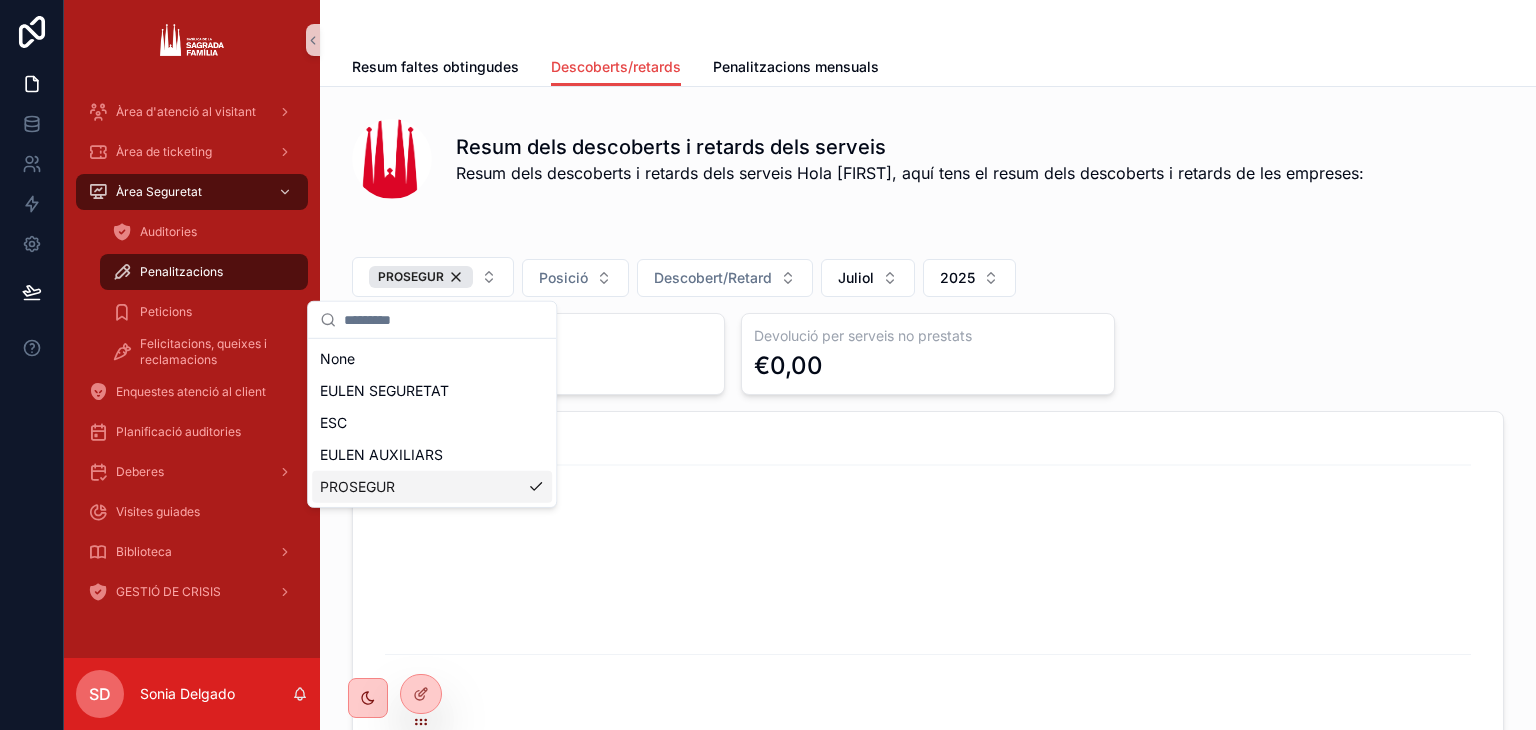 click at bounding box center [928, 232] 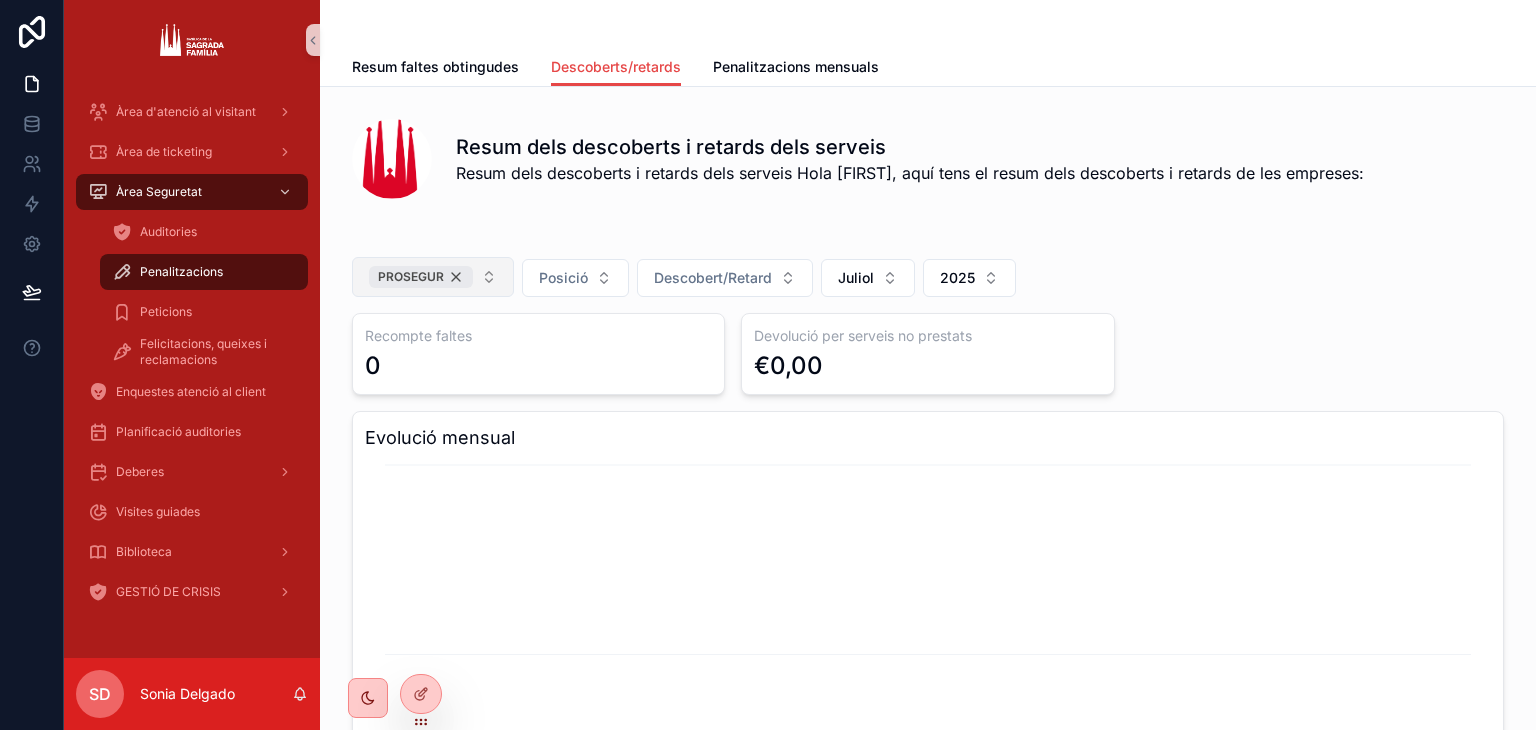 click on "PROSEGUR" at bounding box center (421, 277) 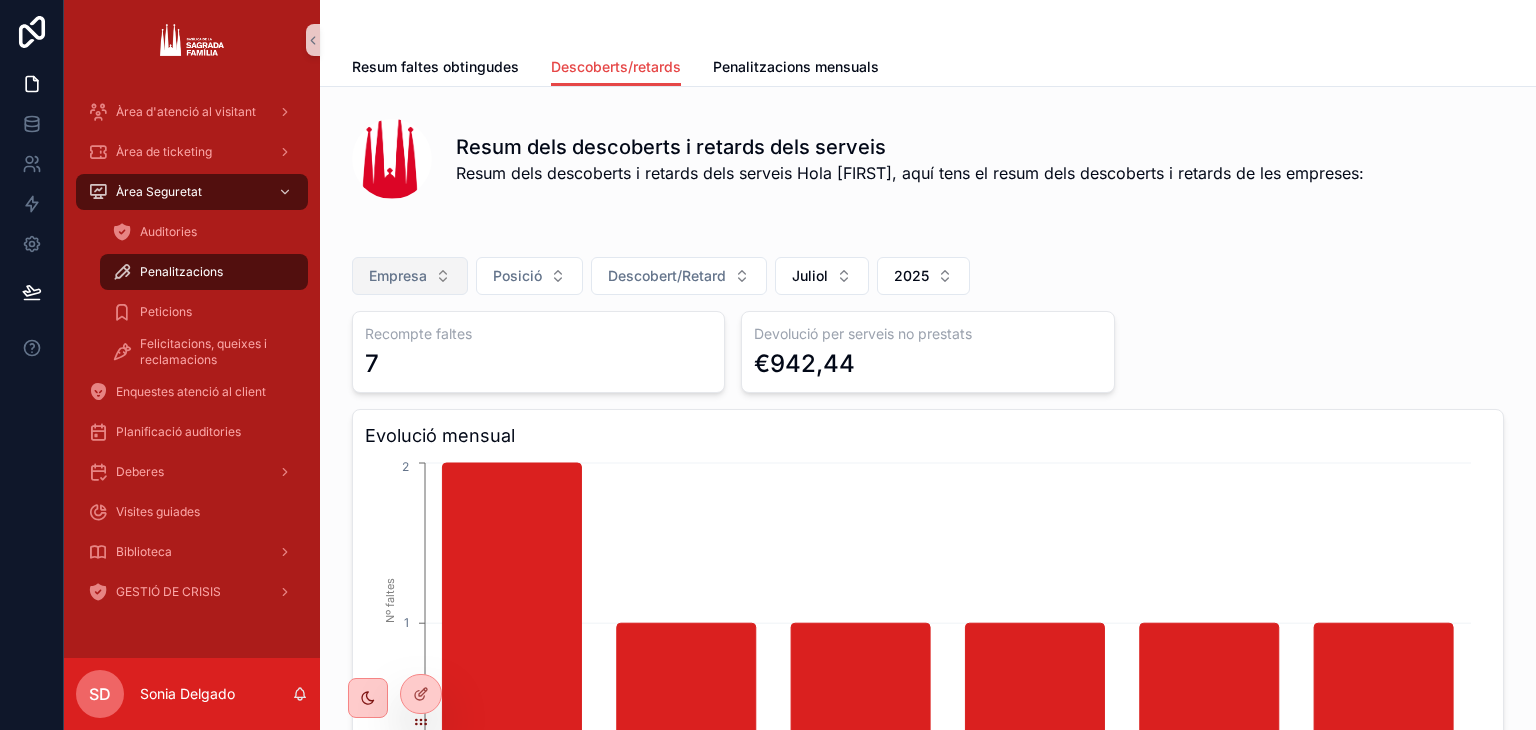 click on "Empresa" at bounding box center [398, 276] 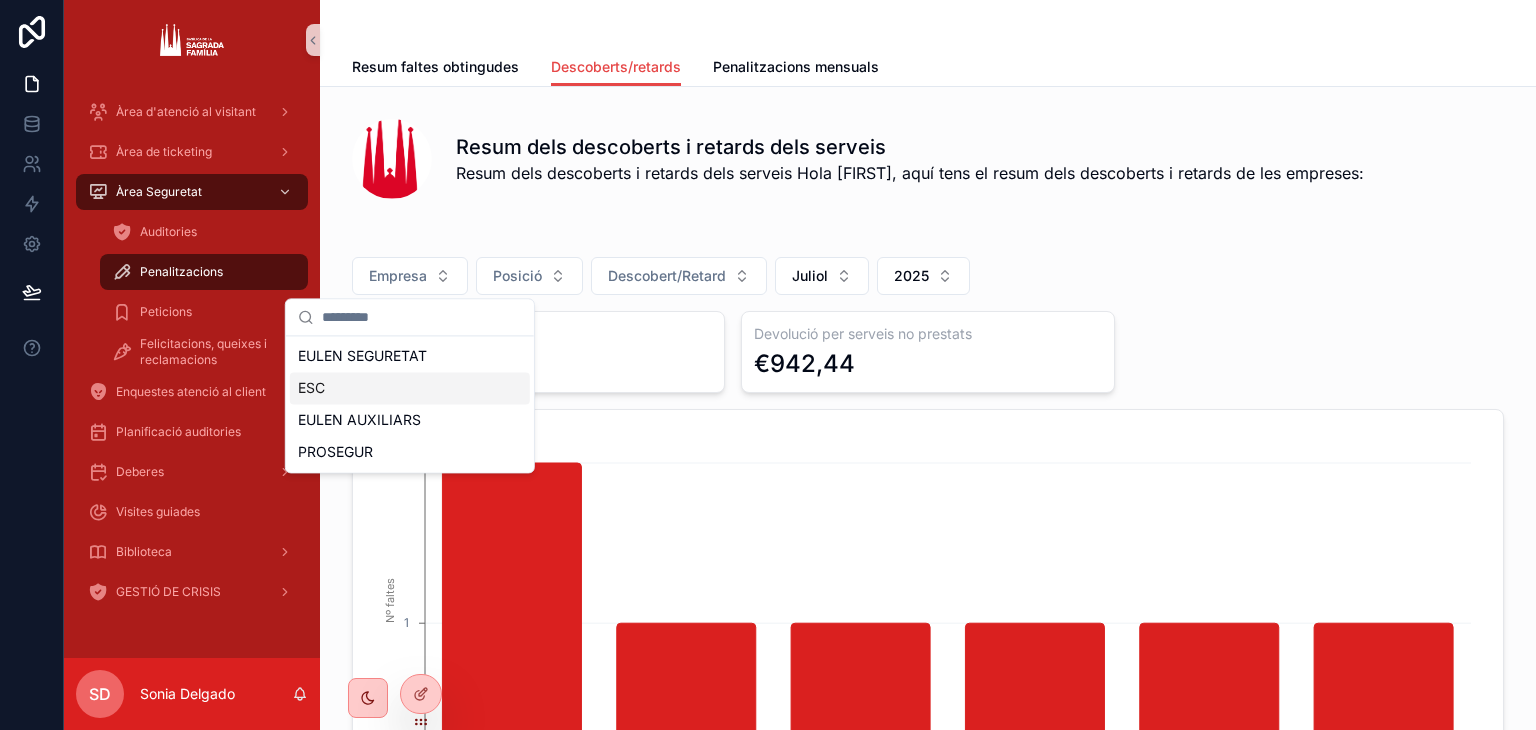 click on "ESC" at bounding box center (410, 388) 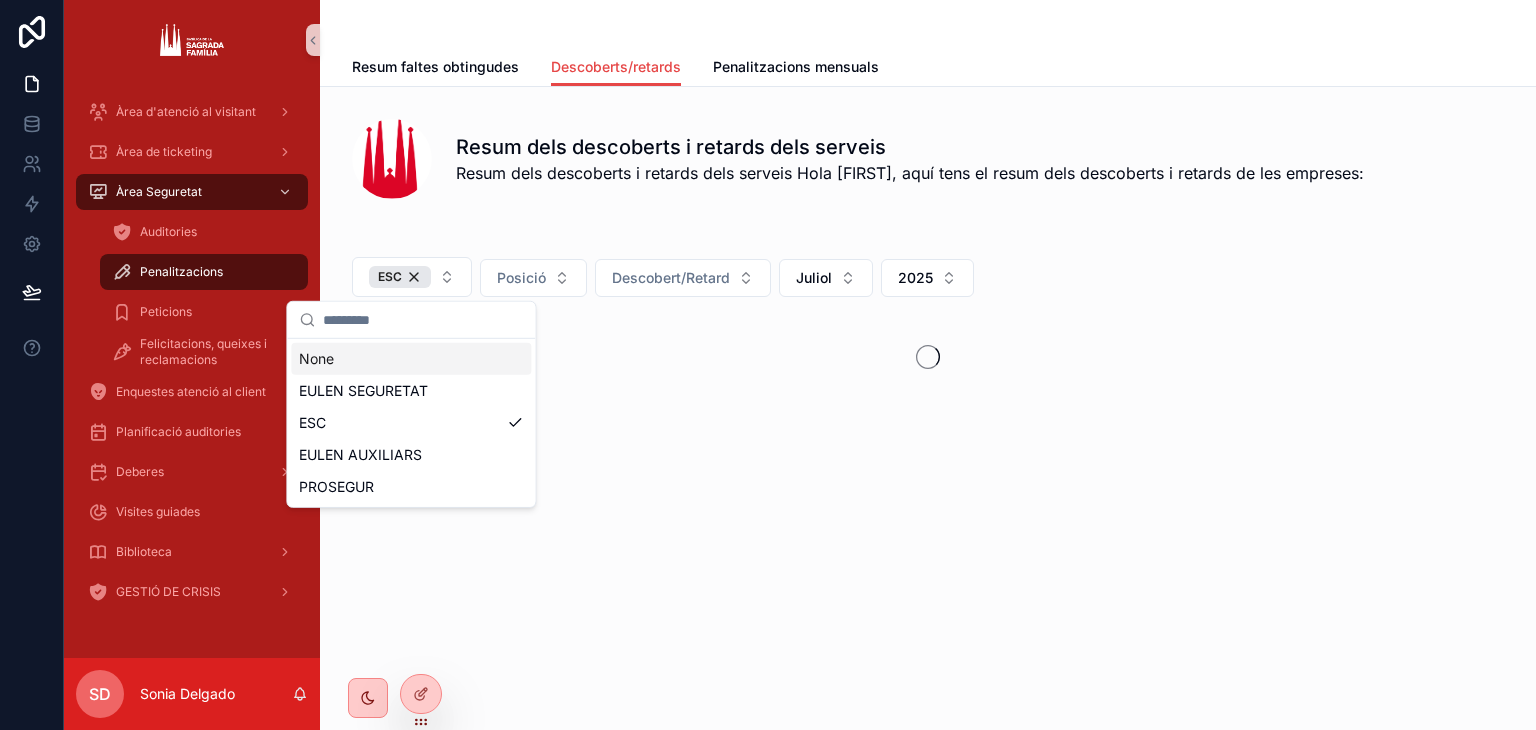 click on "Resum dels descoberts i retards dels serveis Hola [FIRST], aquí tens el resum dels descoberts i retards de les empreses:" at bounding box center [928, 155] 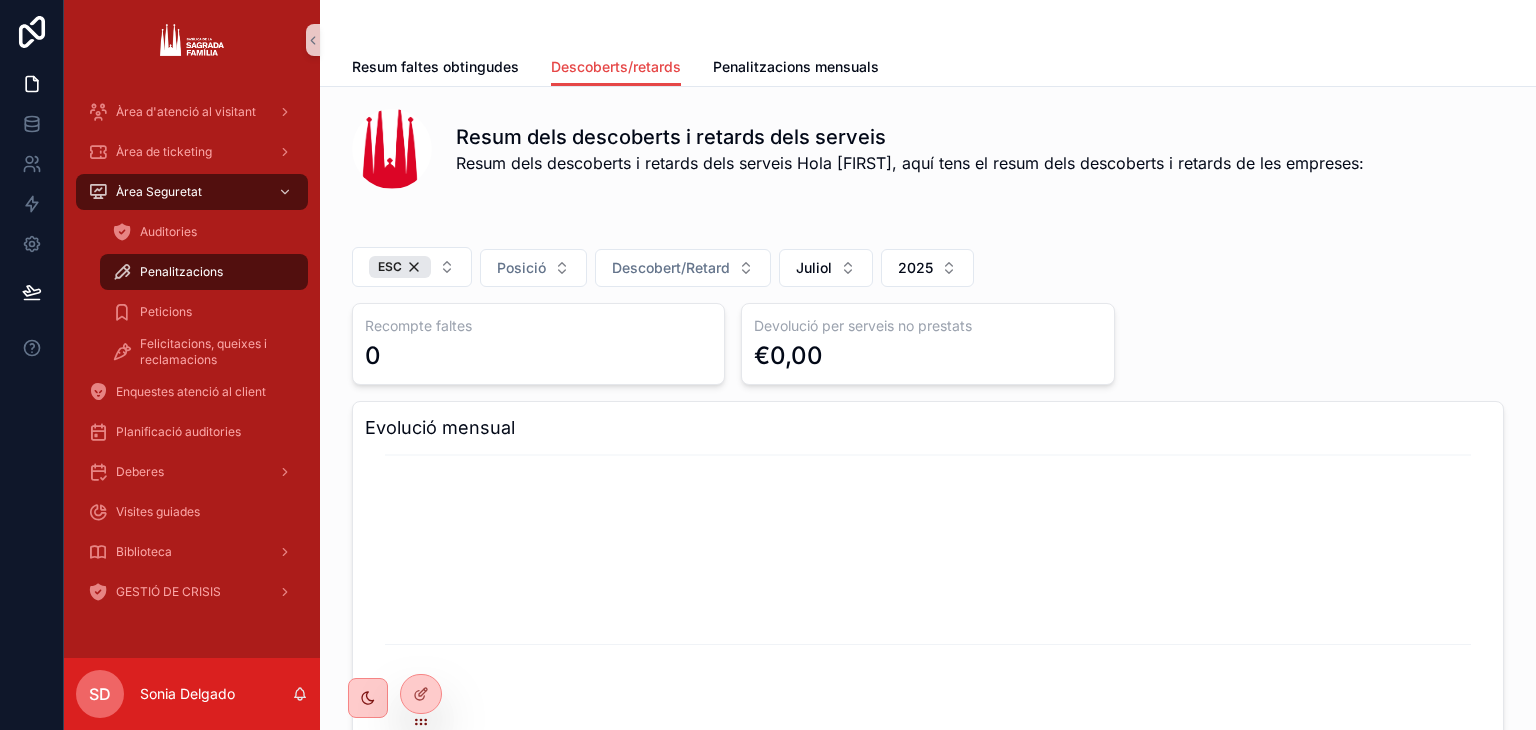scroll, scrollTop: 0, scrollLeft: 0, axis: both 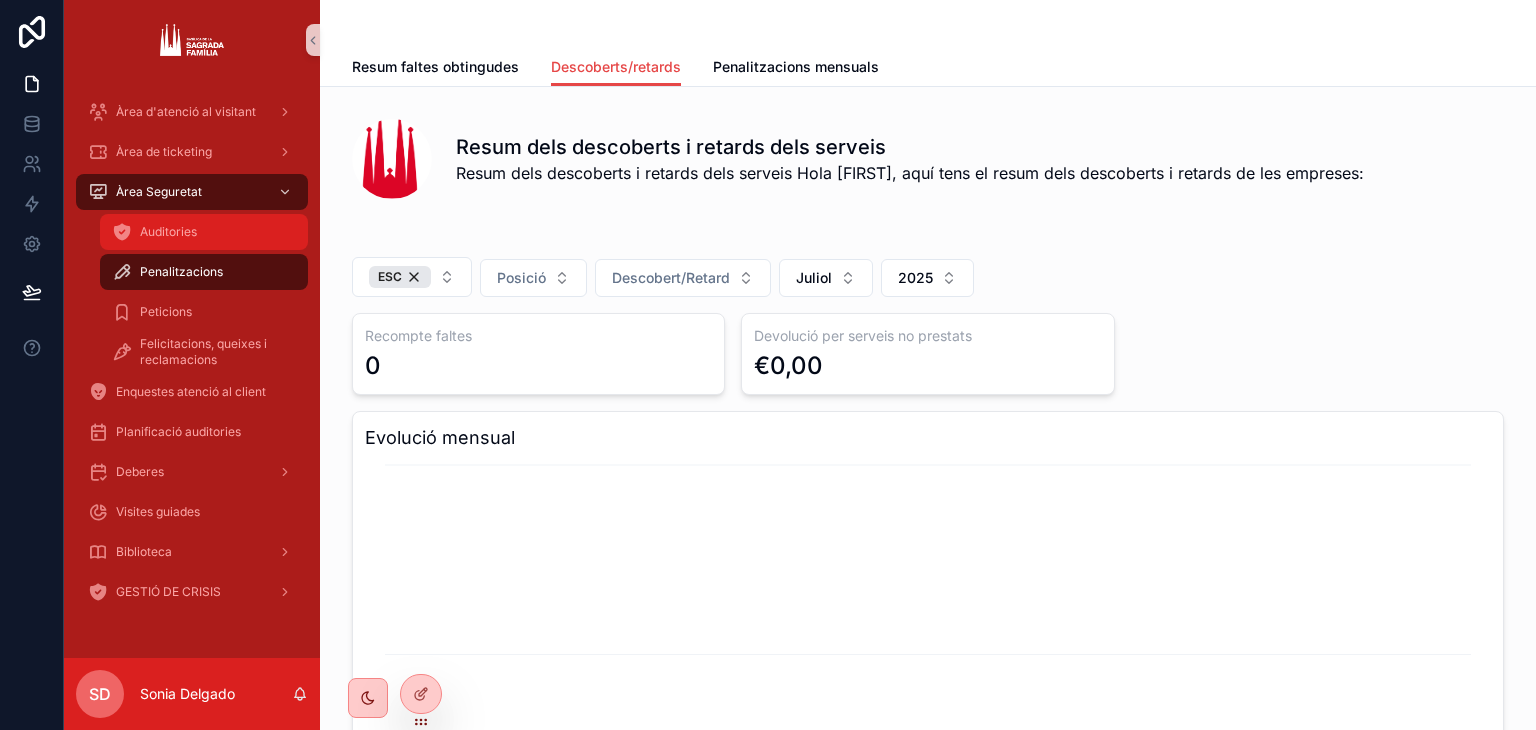 click on "Auditories" at bounding box center (204, 232) 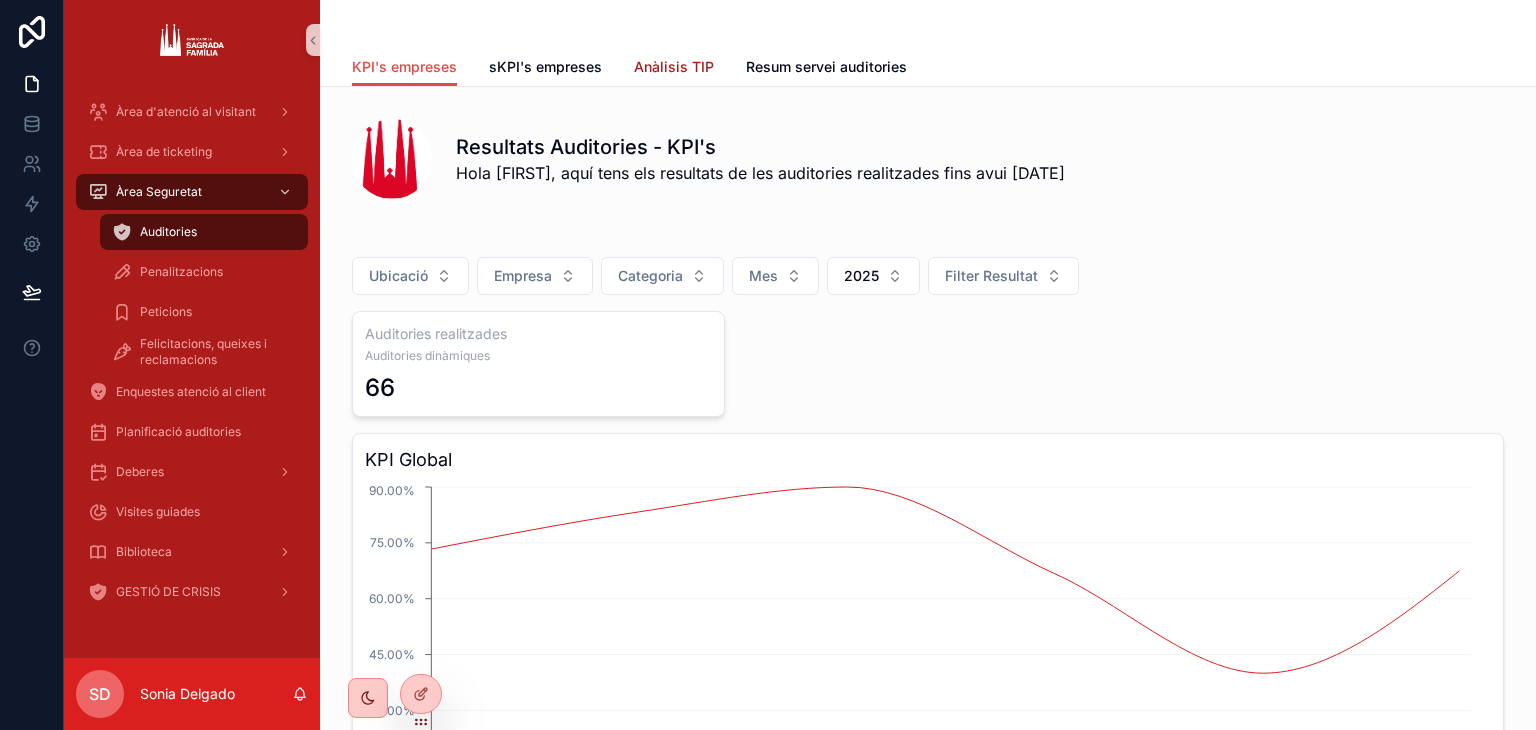 click on "Anàlisis TIP" at bounding box center [674, 67] 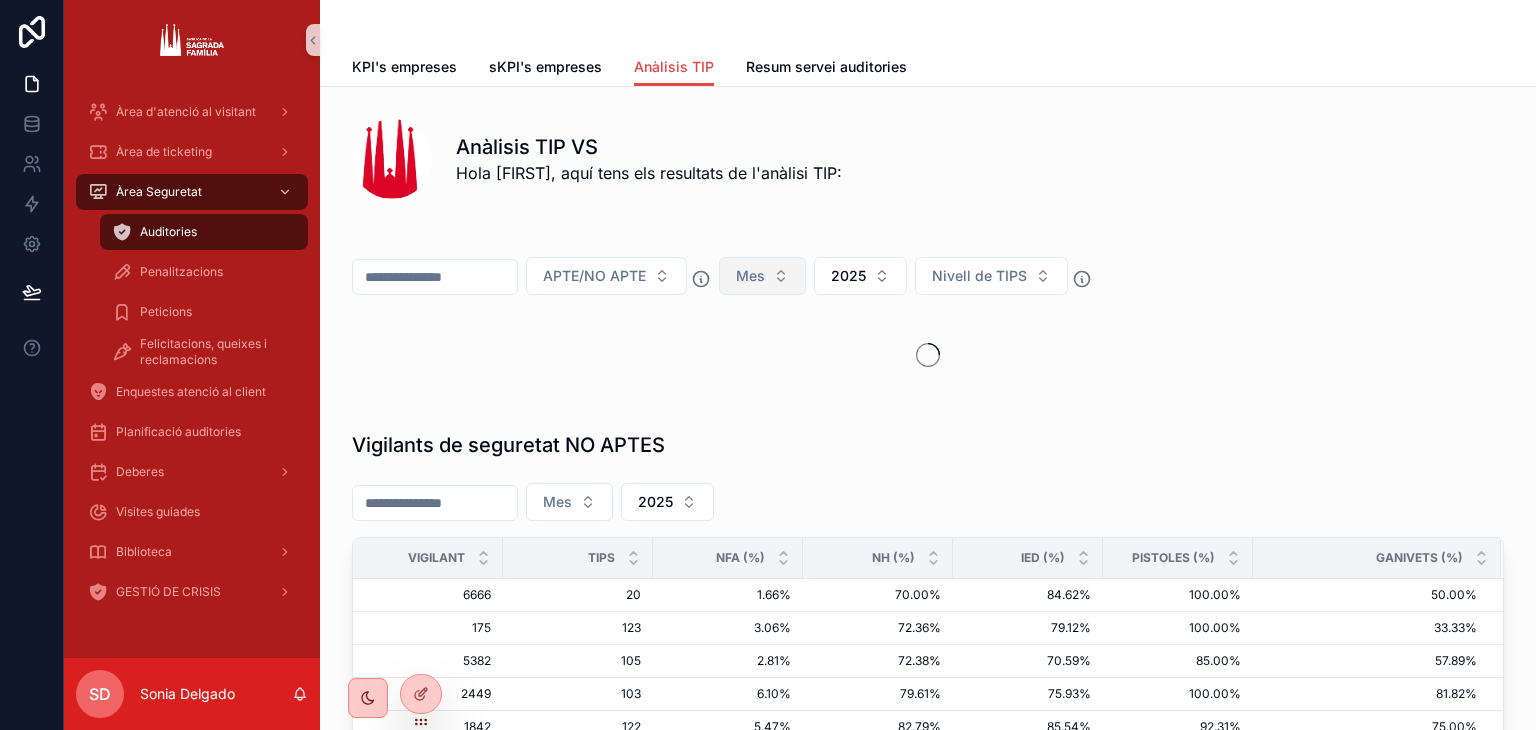 click on "Mes" at bounding box center [750, 276] 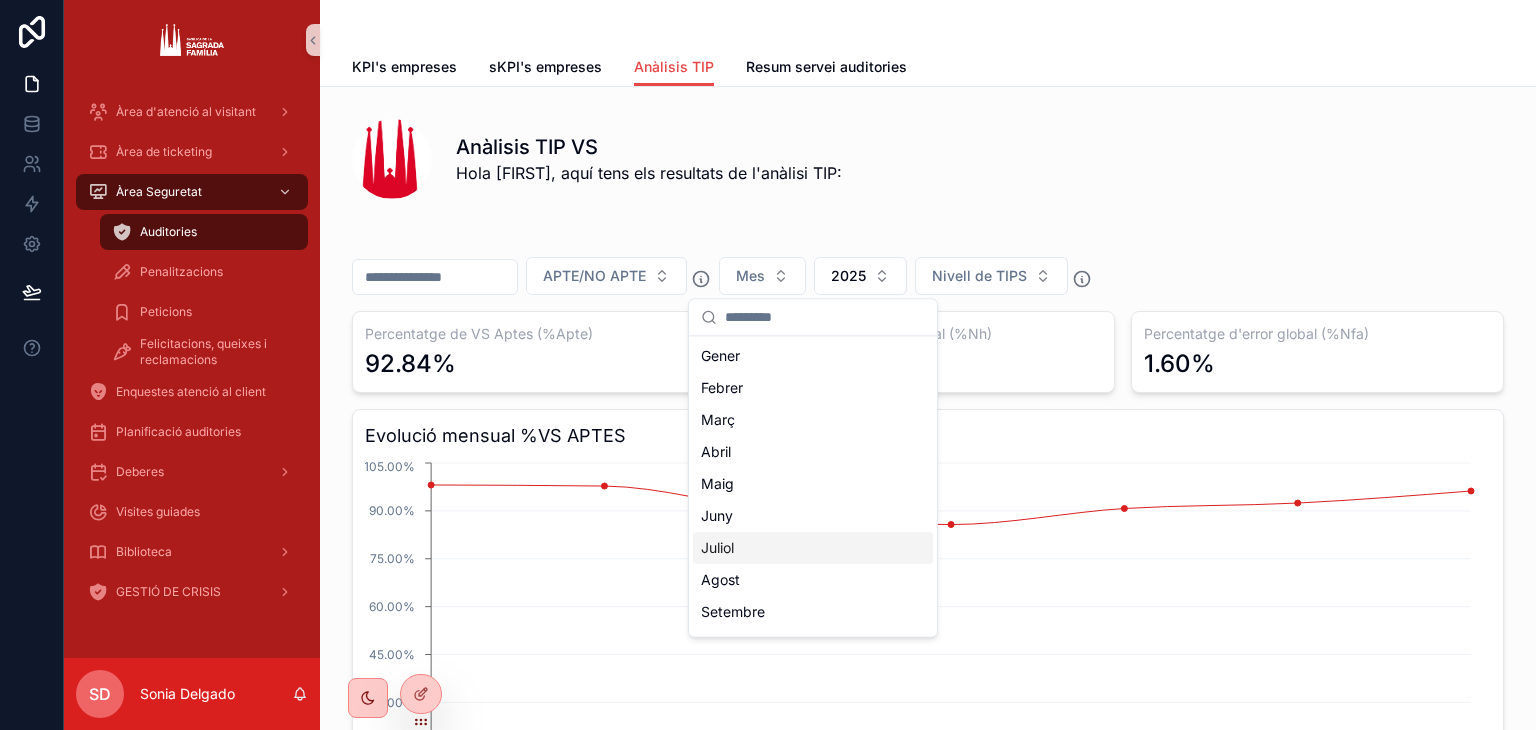 click on "Juliol" at bounding box center [813, 548] 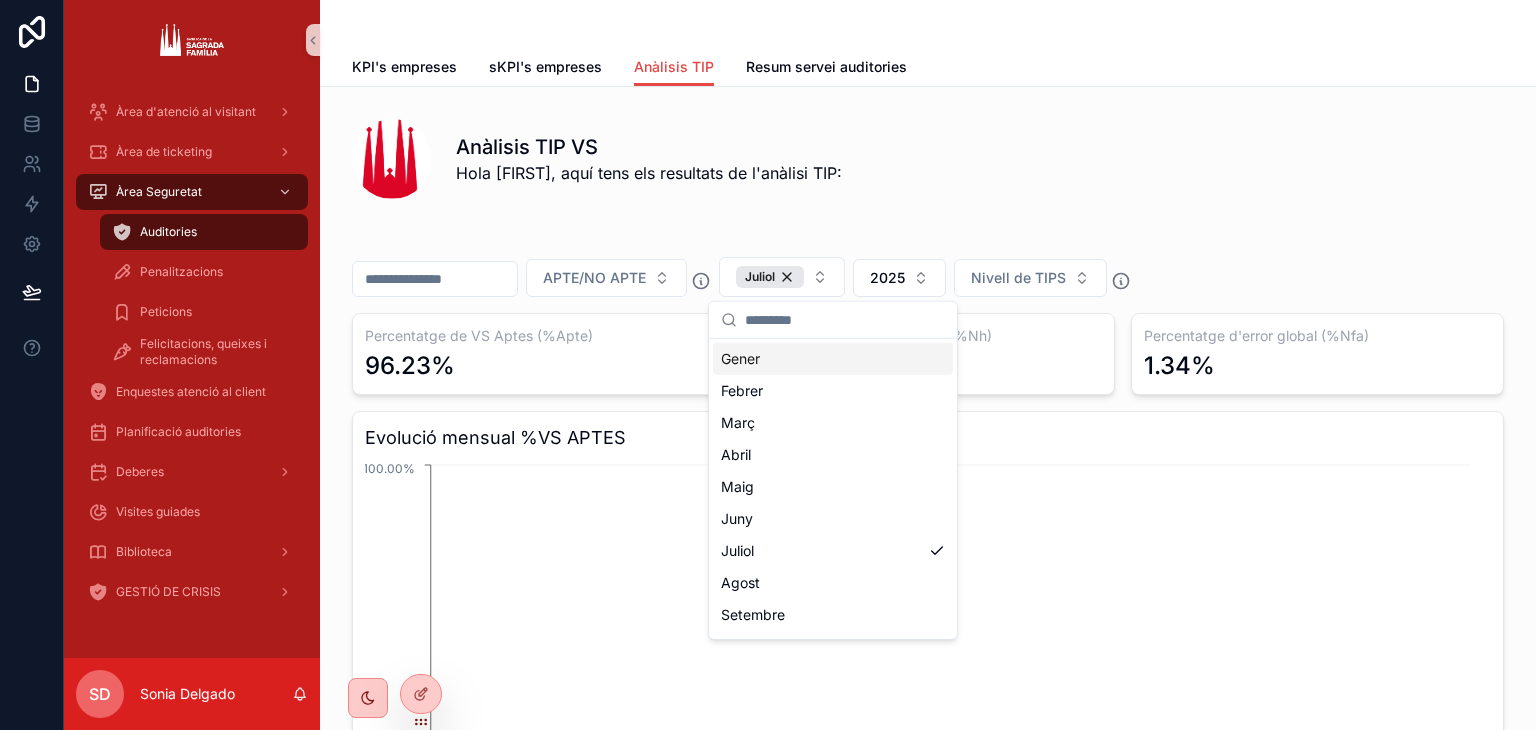 click on "Anàlisis TIP VS Hola [FIRST], aquí tens els resultats de l'anàlisi TIP:" at bounding box center [928, 159] 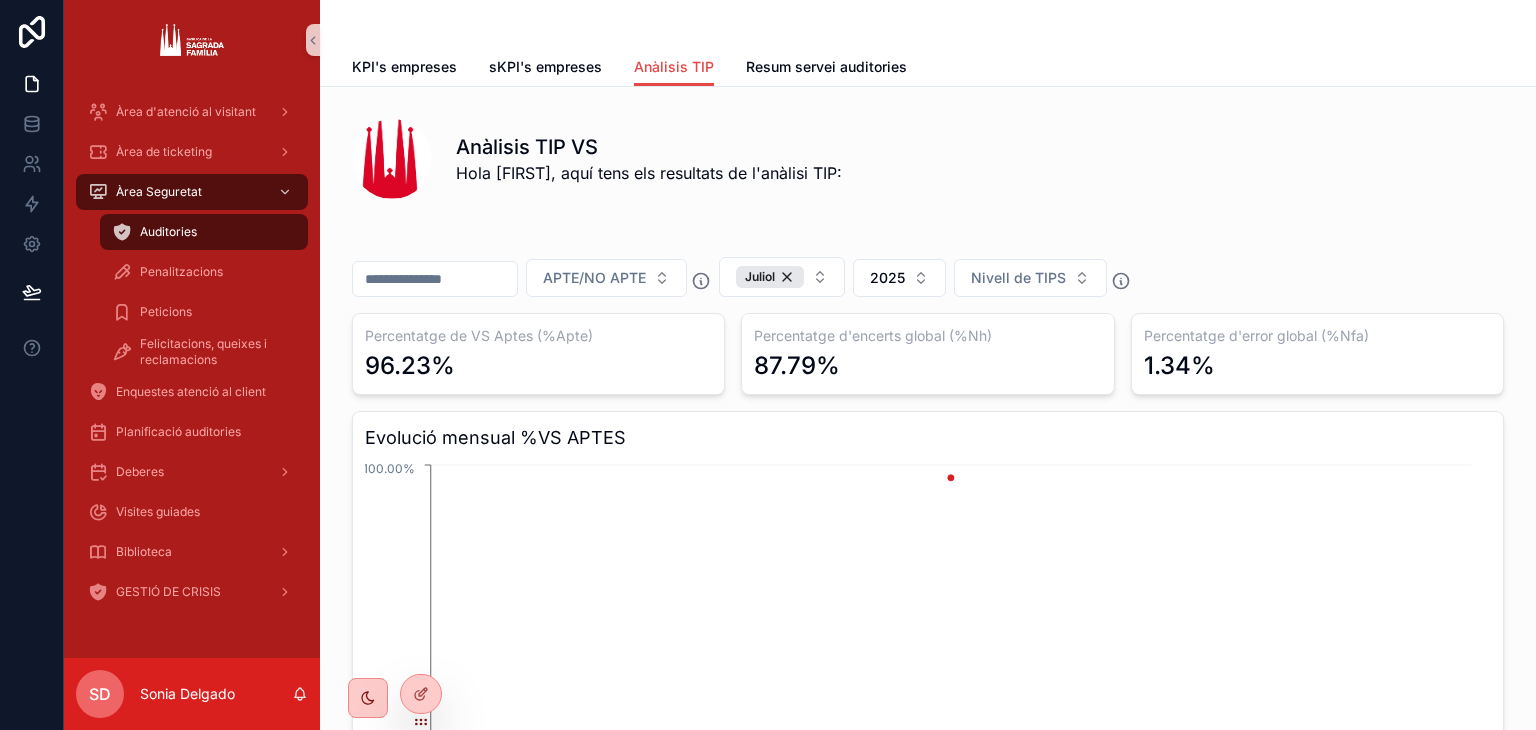 click on "APTE/NO APTE Juliol 2025 Nivell de TIPS" at bounding box center (928, 281) 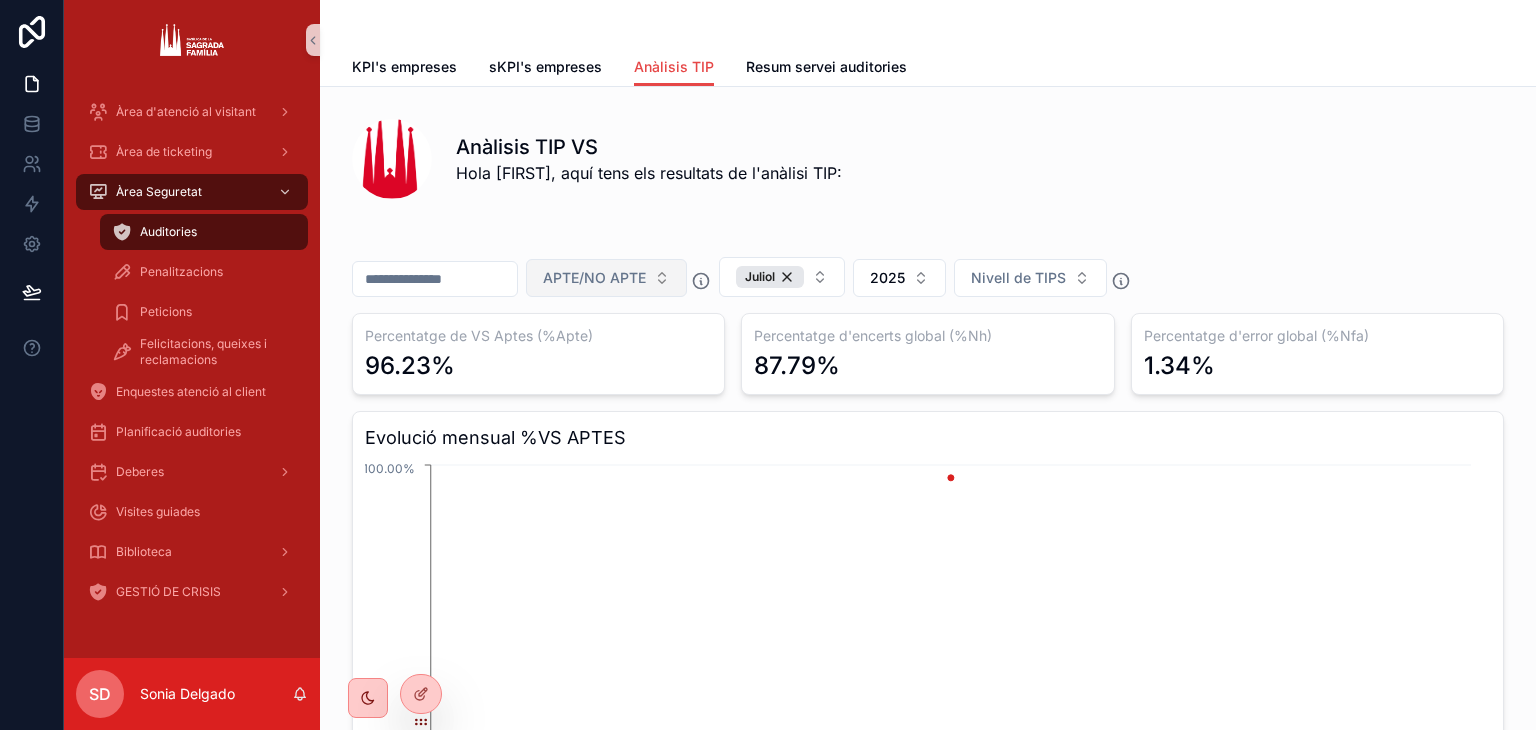click on "APTE/NO APTE" at bounding box center [594, 278] 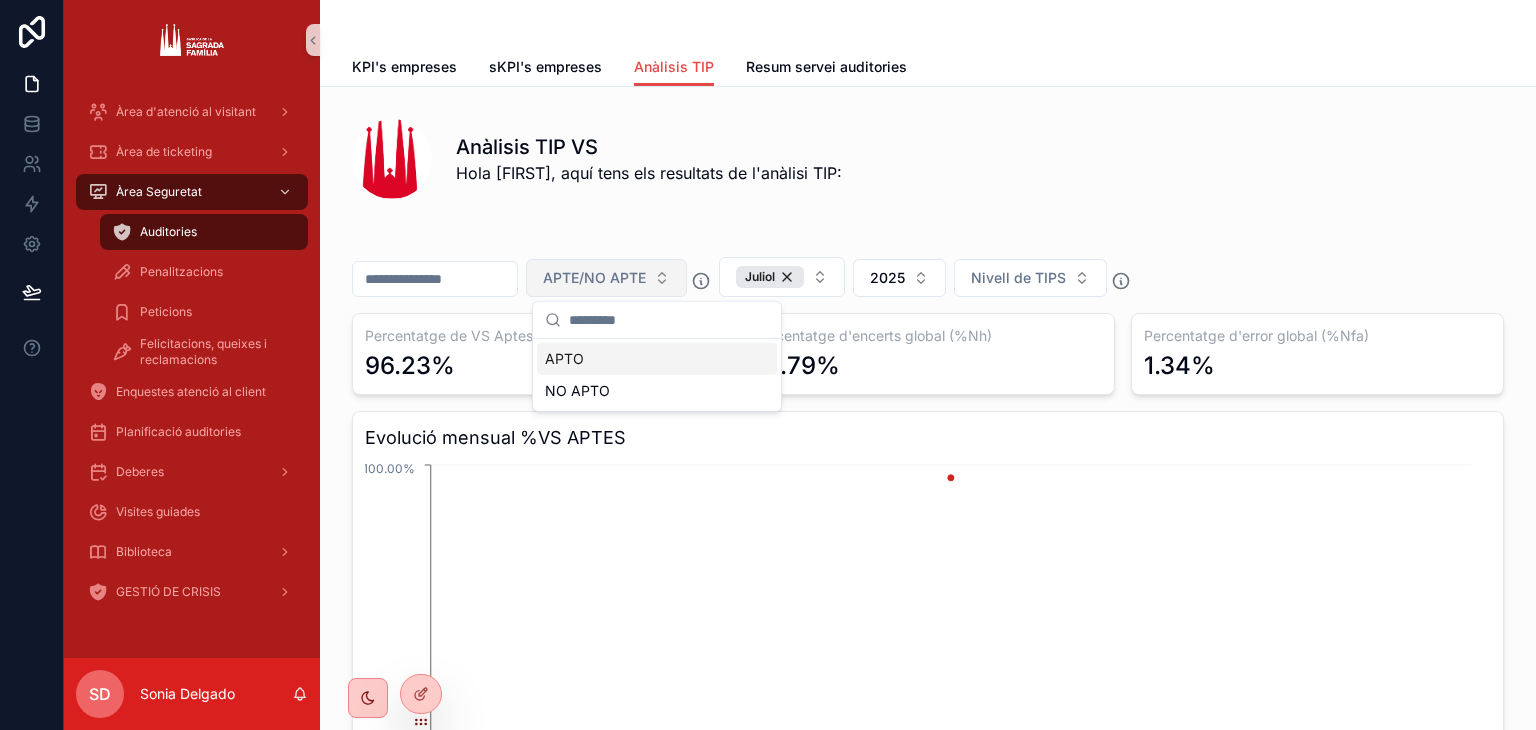 click on "APTE/NO APTE" at bounding box center [594, 278] 